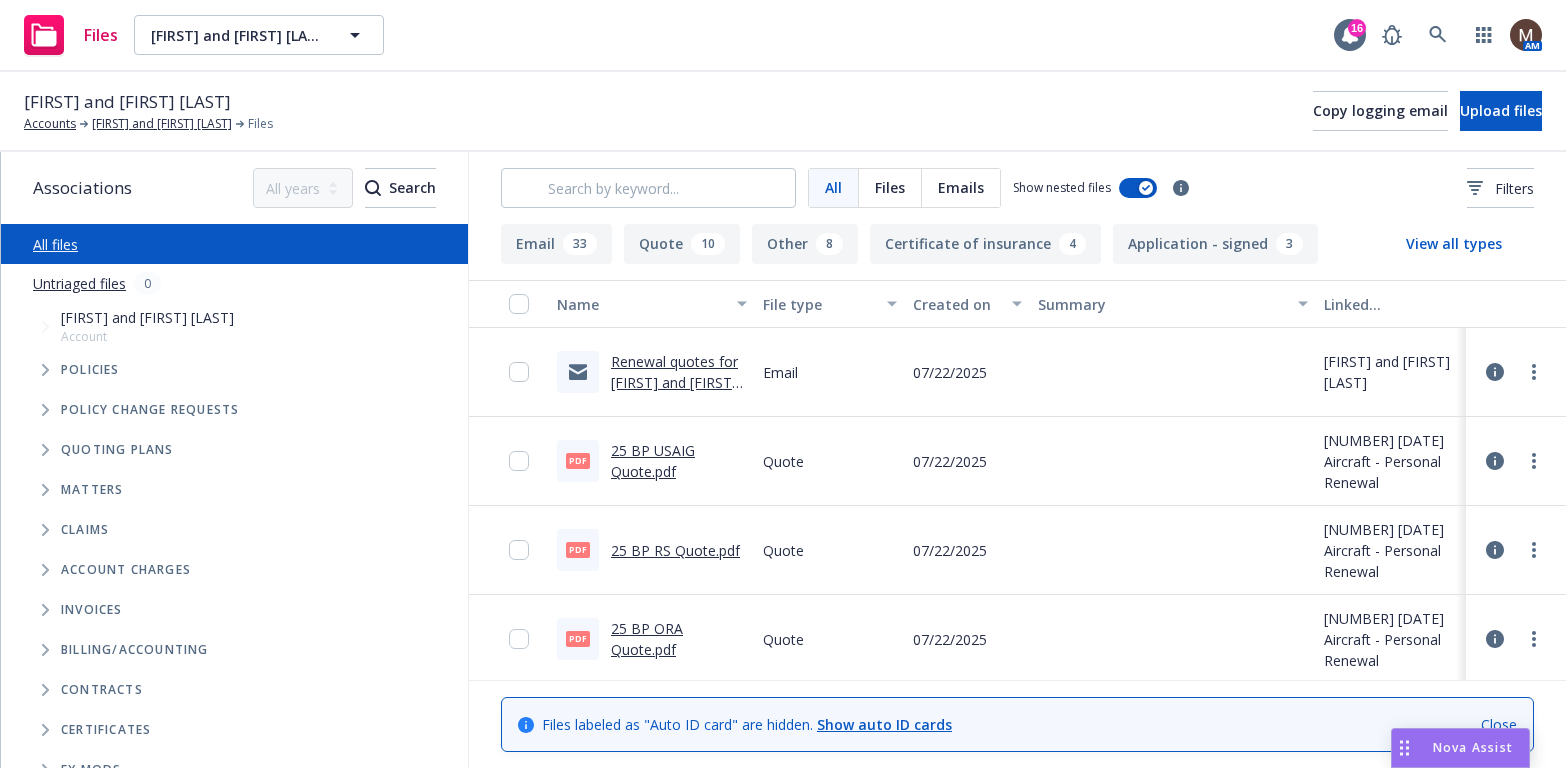 scroll, scrollTop: 0, scrollLeft: 0, axis: both 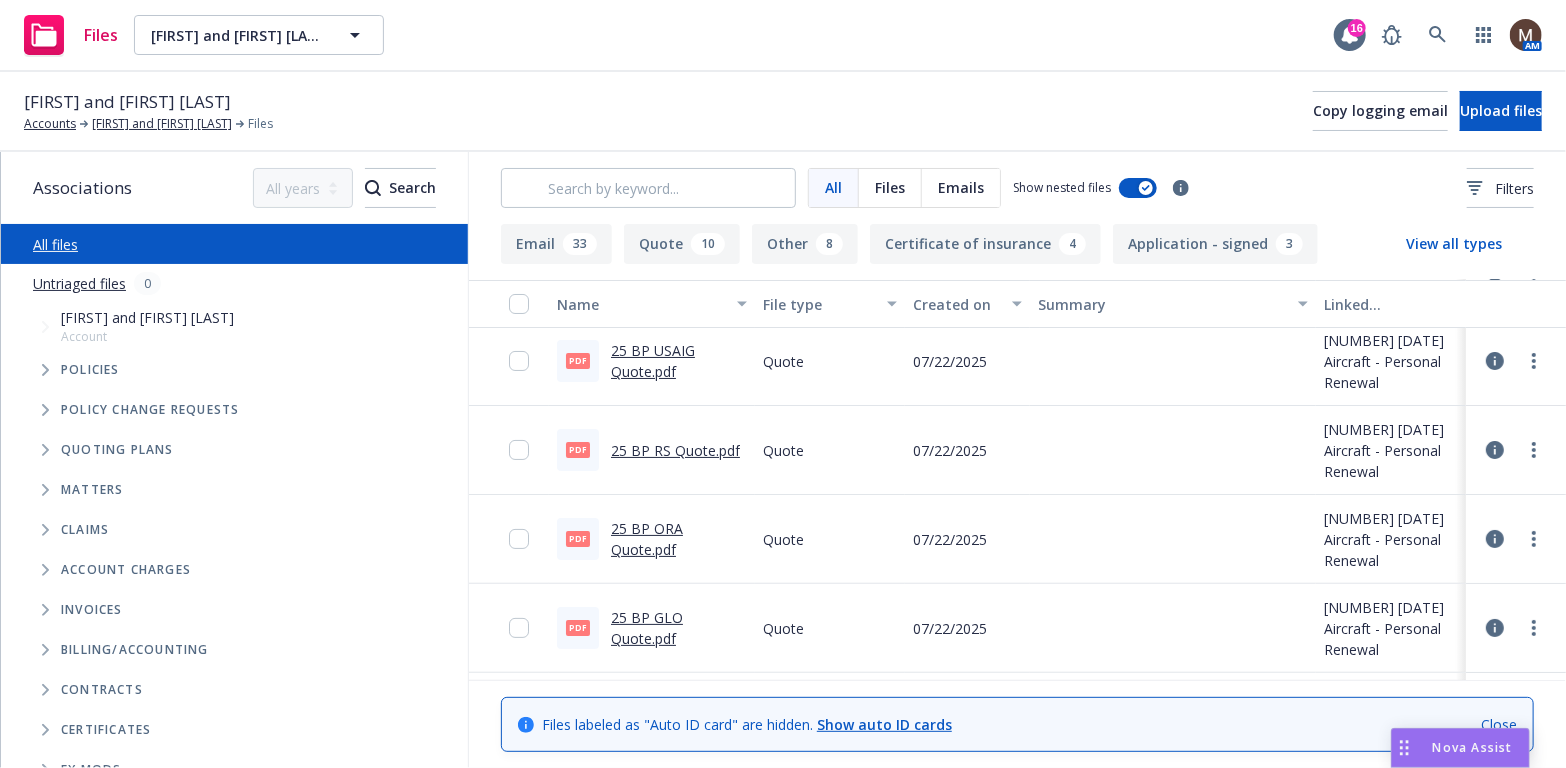 click on "25 BP USAIG Quote.pdf" at bounding box center (653, 361) 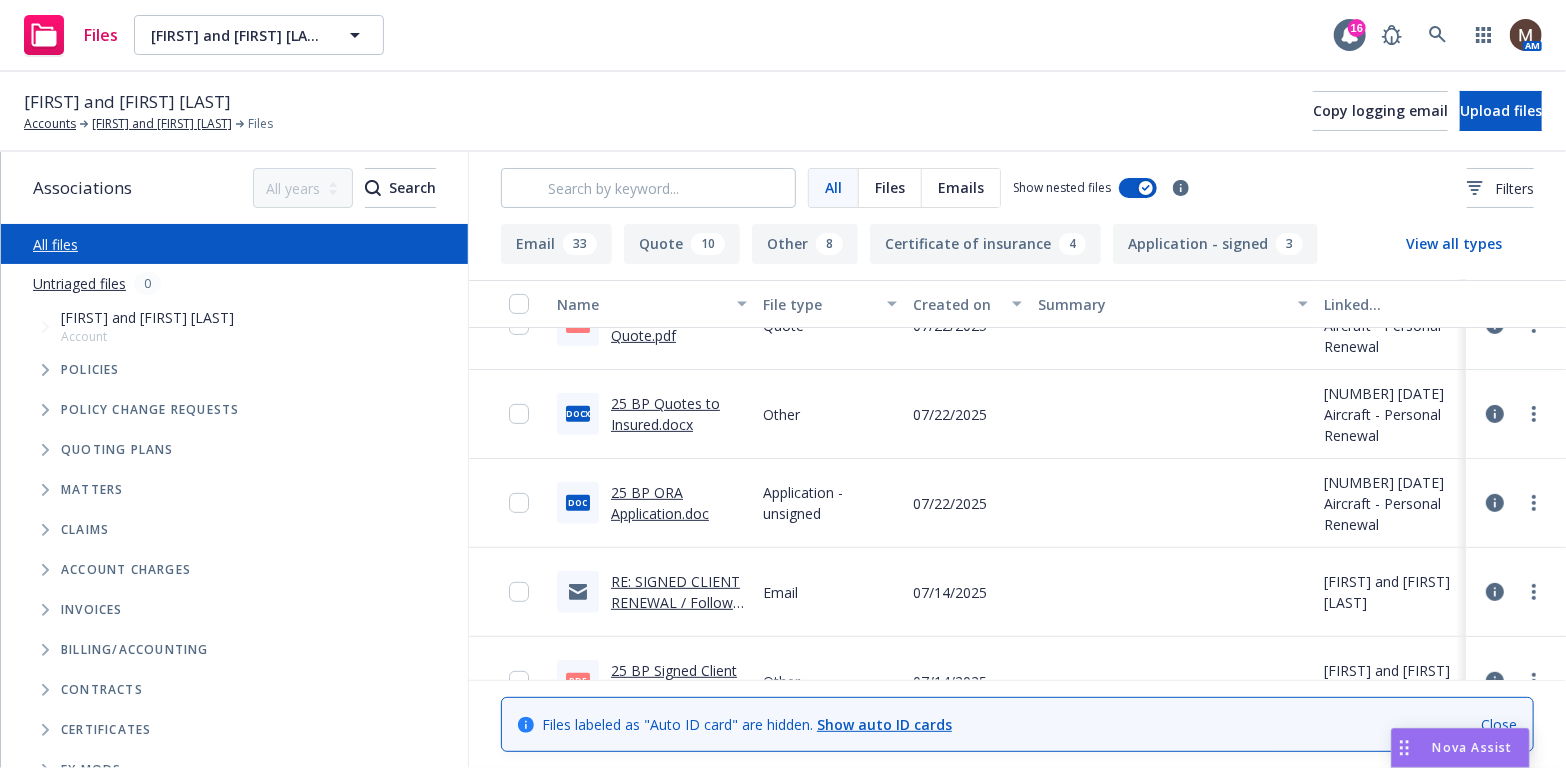 scroll, scrollTop: 500, scrollLeft: 0, axis: vertical 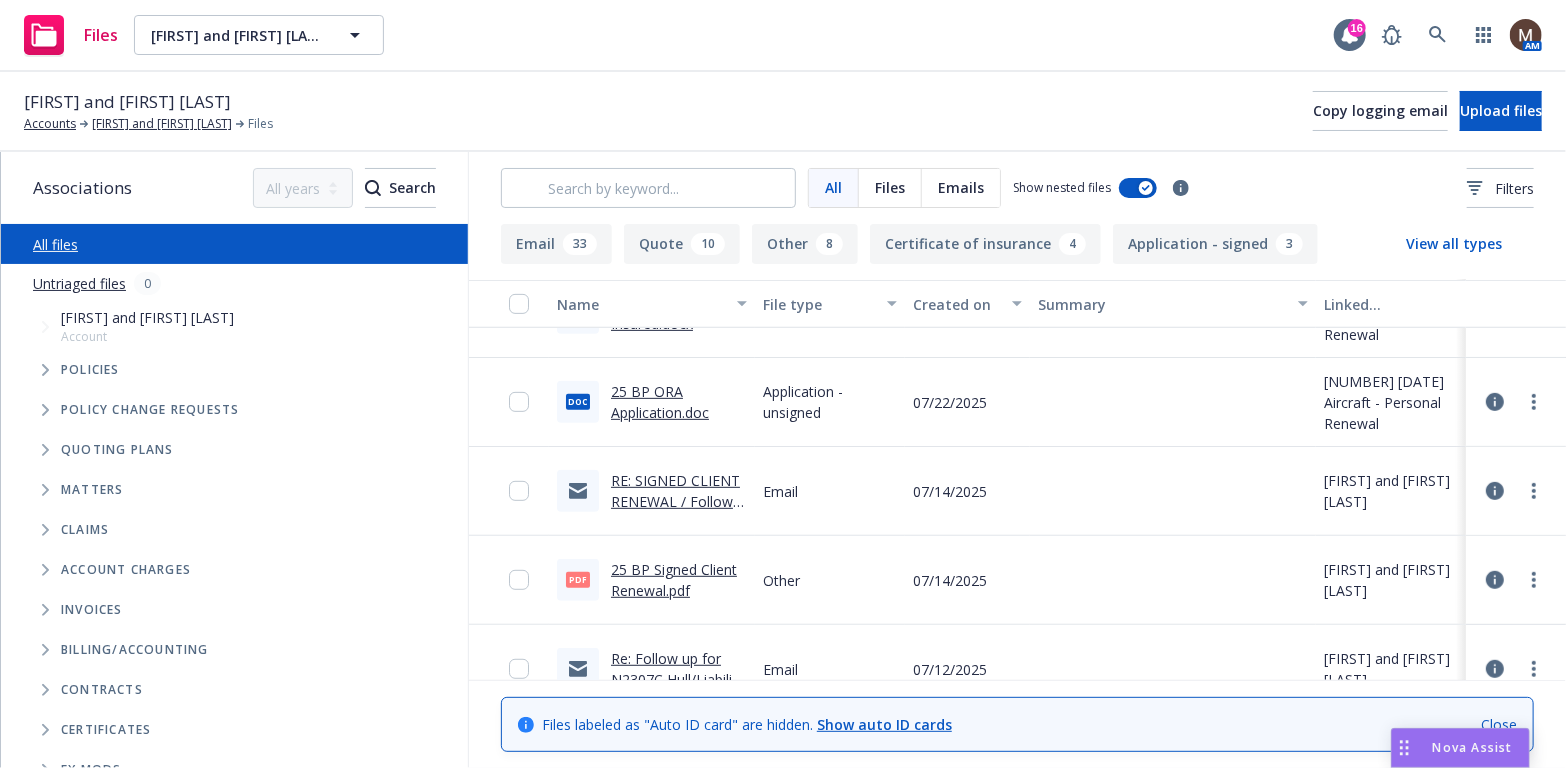 click on "25 BP Signed Client Renewal.pdf" at bounding box center (674, 580) 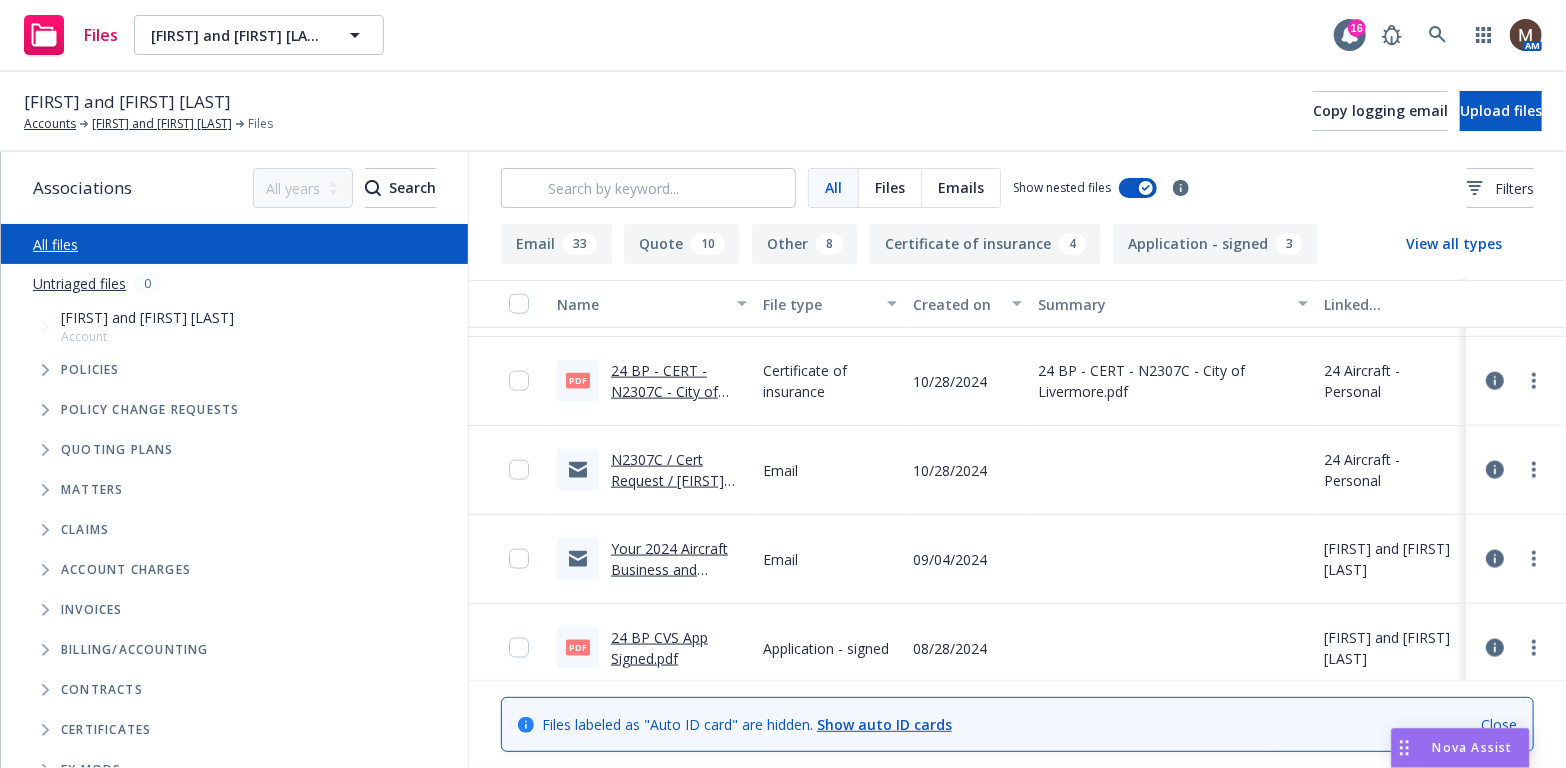 scroll, scrollTop: 1500, scrollLeft: 0, axis: vertical 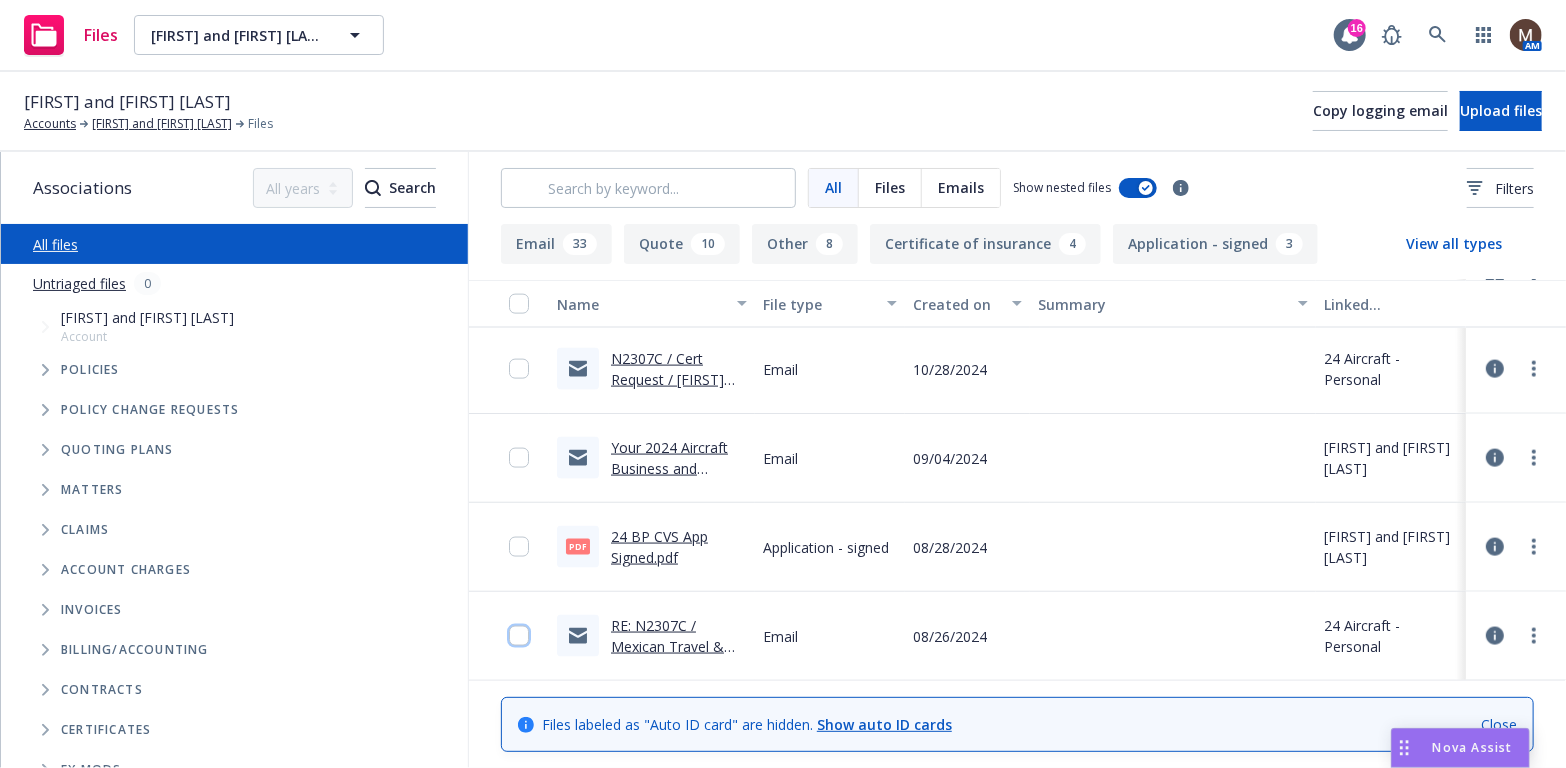 drag, startPoint x: 504, startPoint y: 634, endPoint x: 504, endPoint y: 600, distance: 34 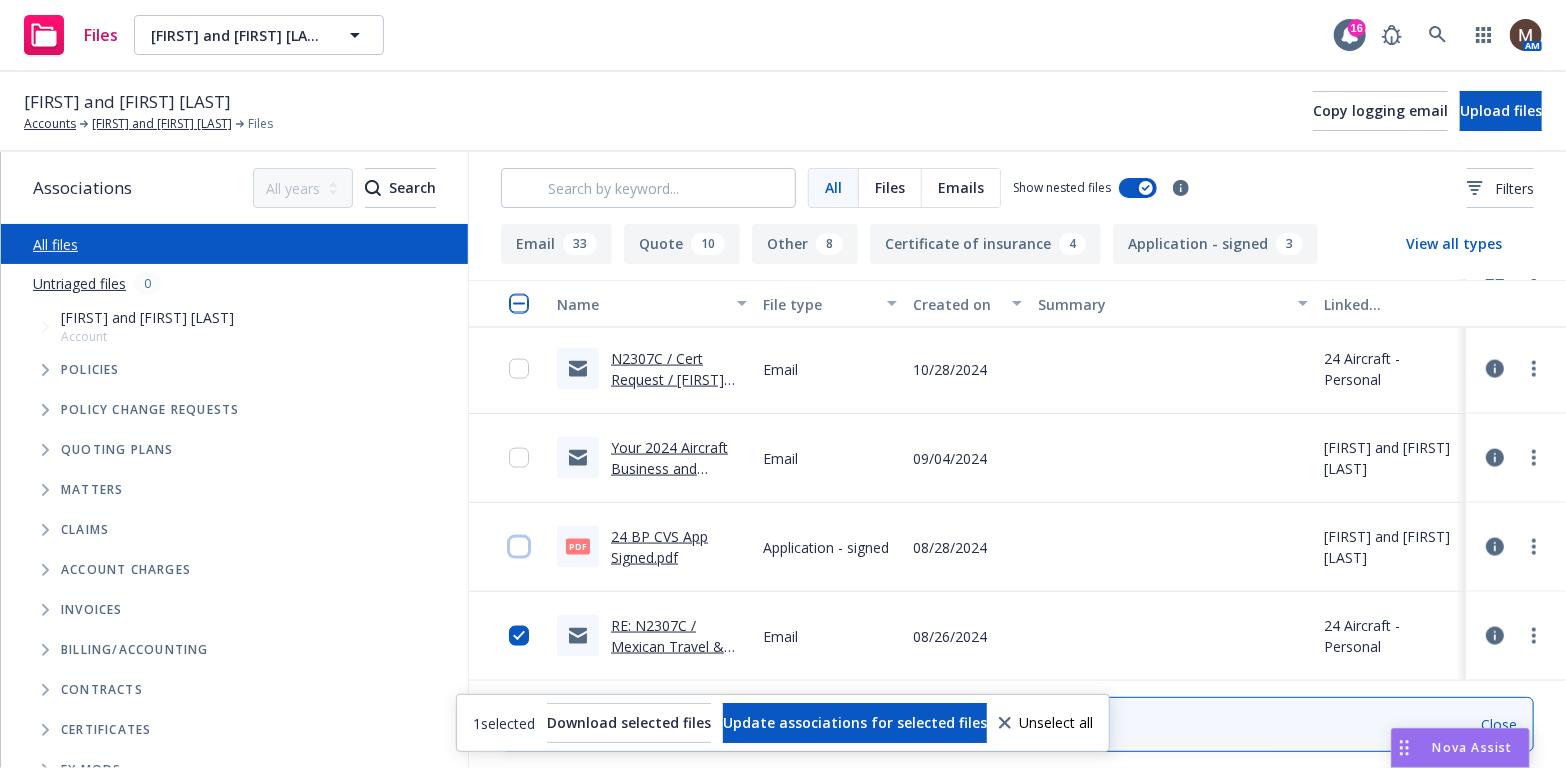 click at bounding box center (519, 547) 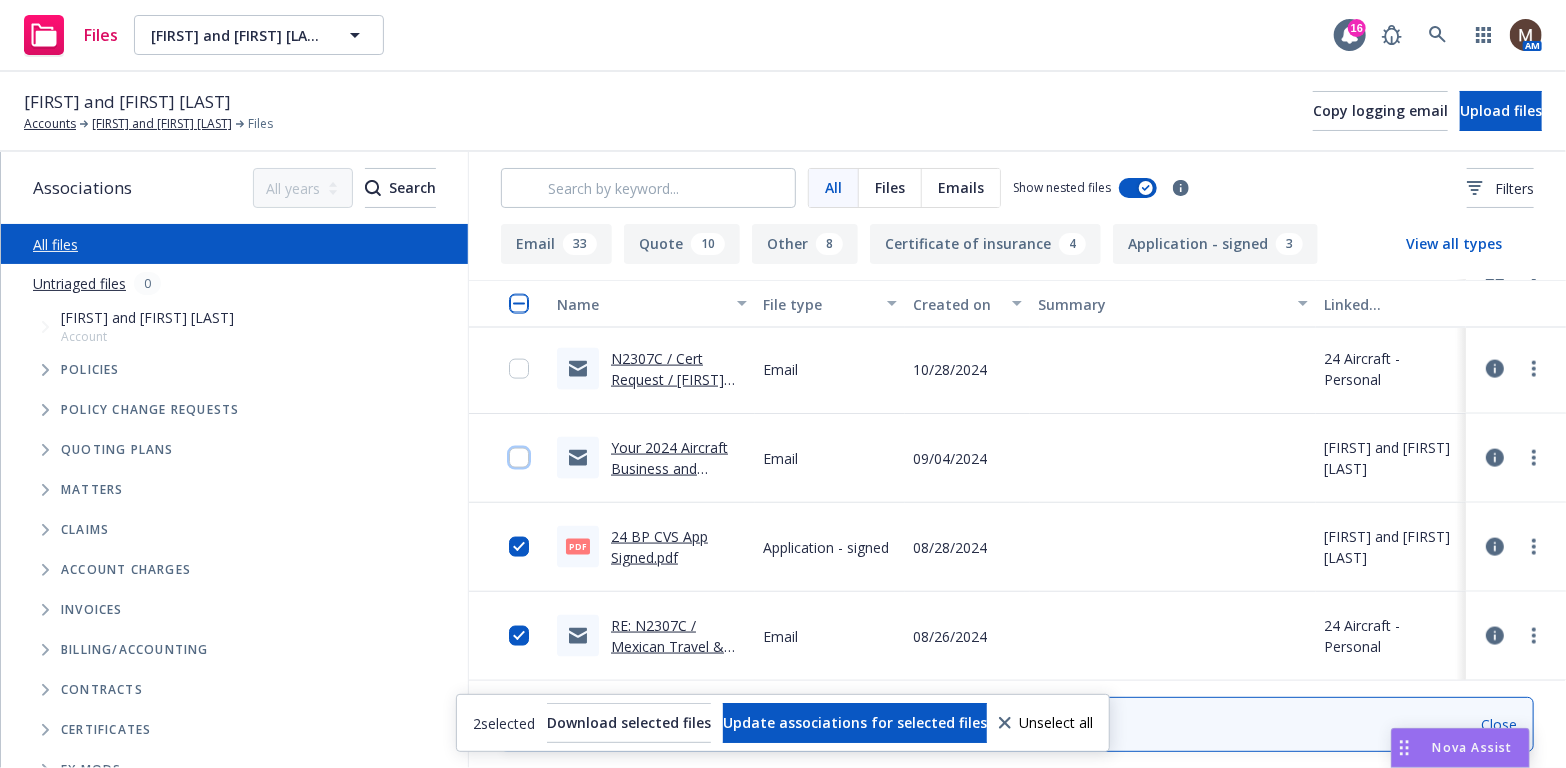 click at bounding box center [519, 458] 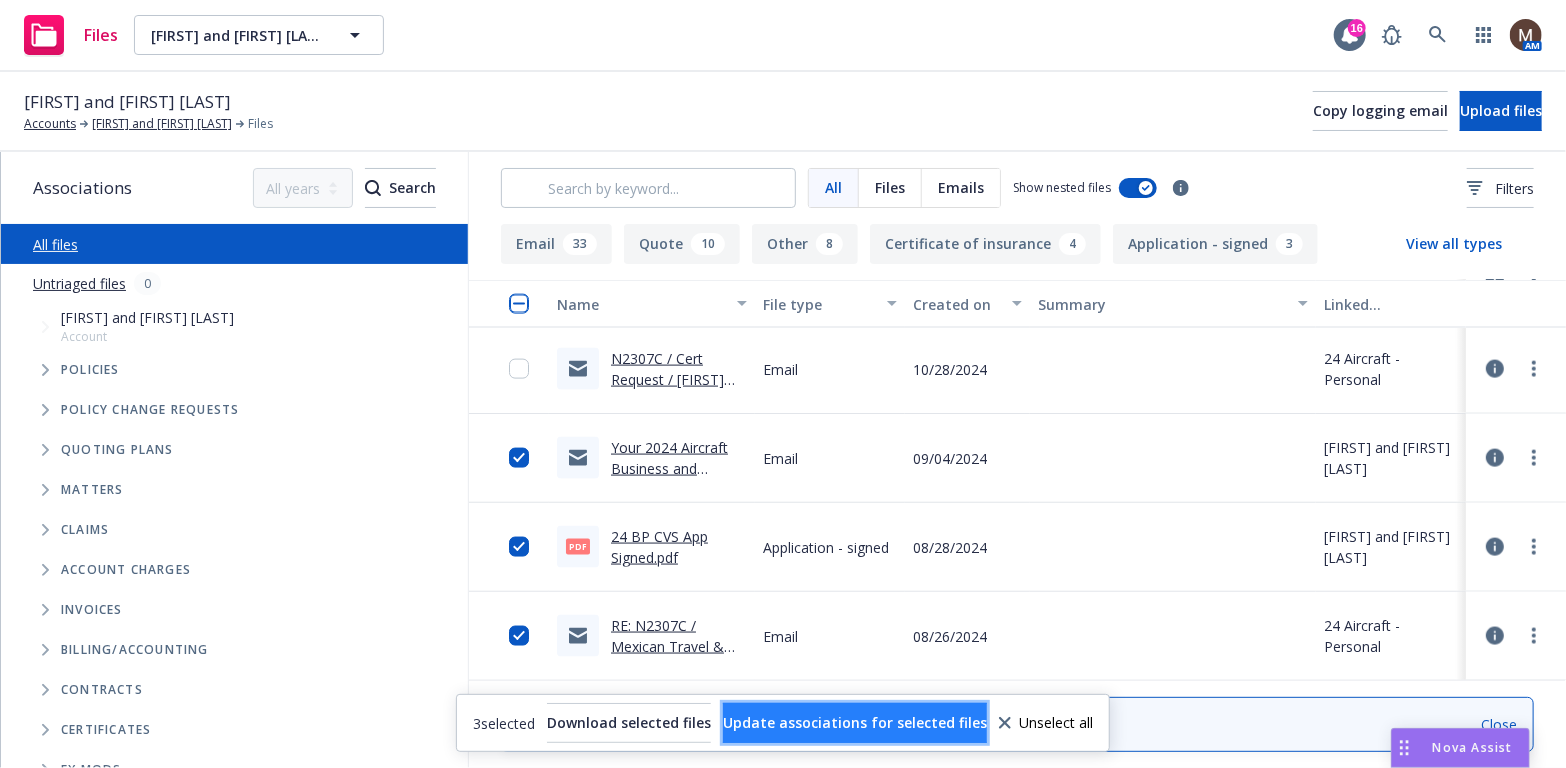 click on "Update associations for selected files" at bounding box center (855, 722) 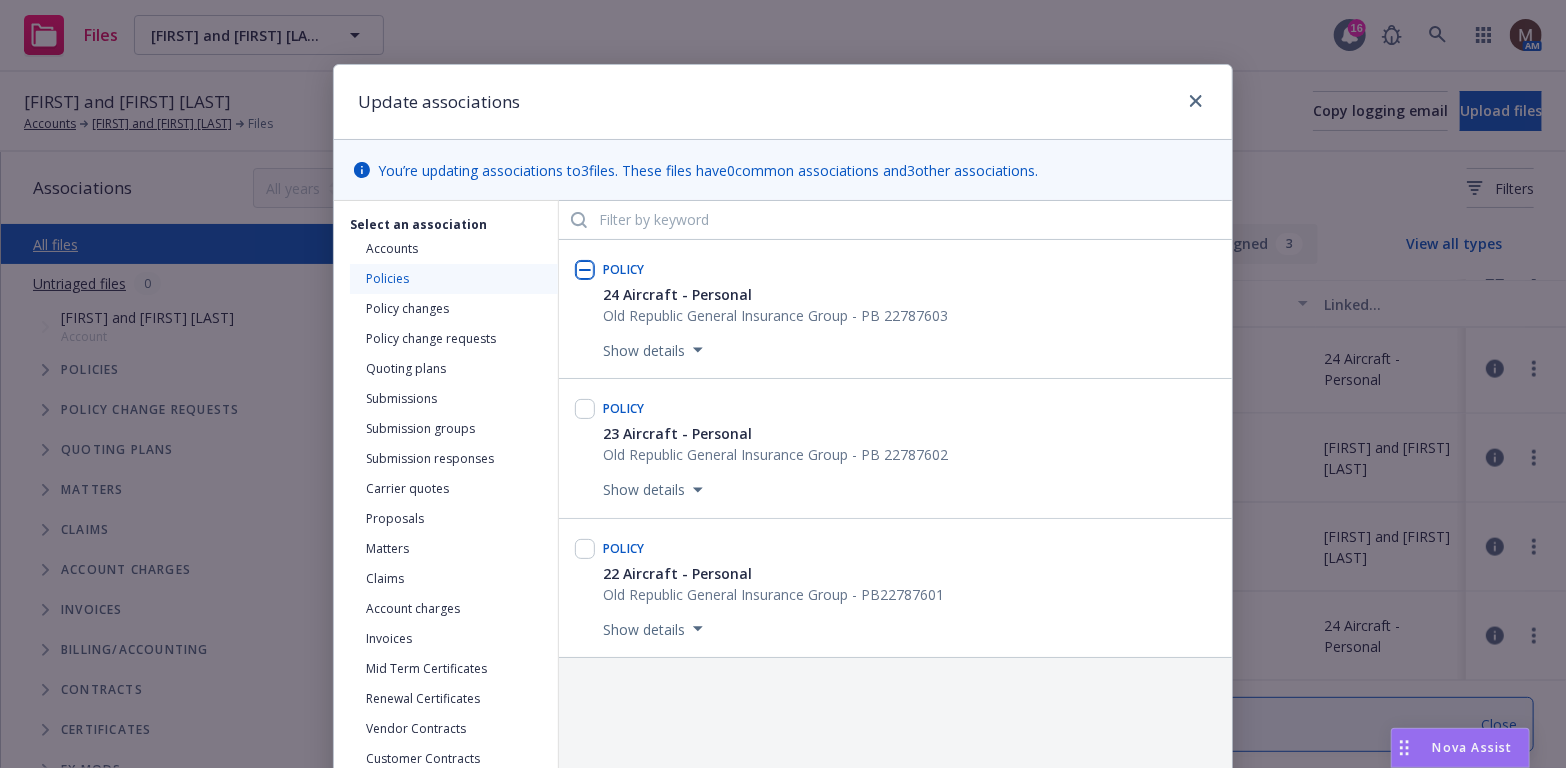 click at bounding box center (585, 270) 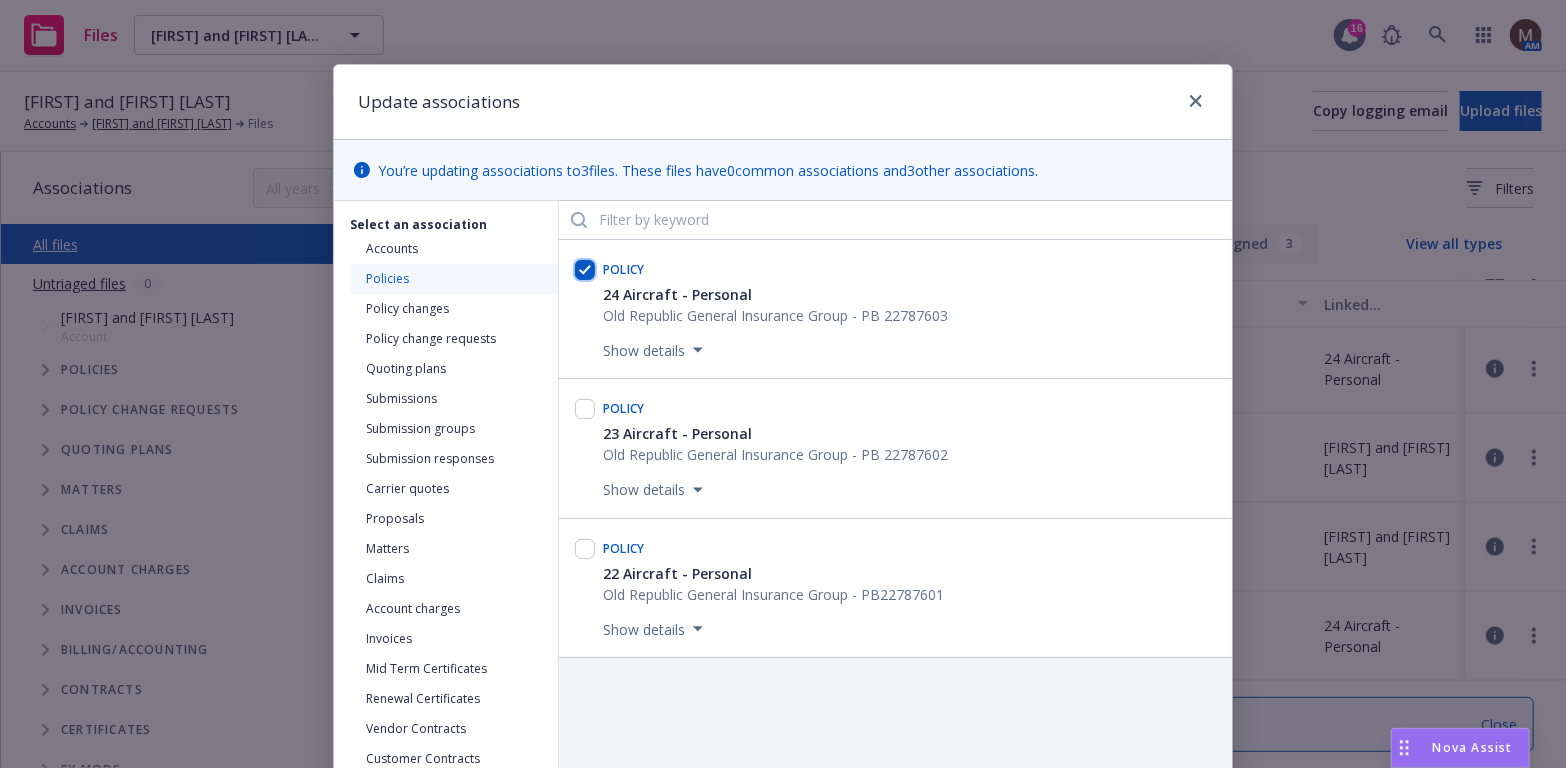 checkbox on "true" 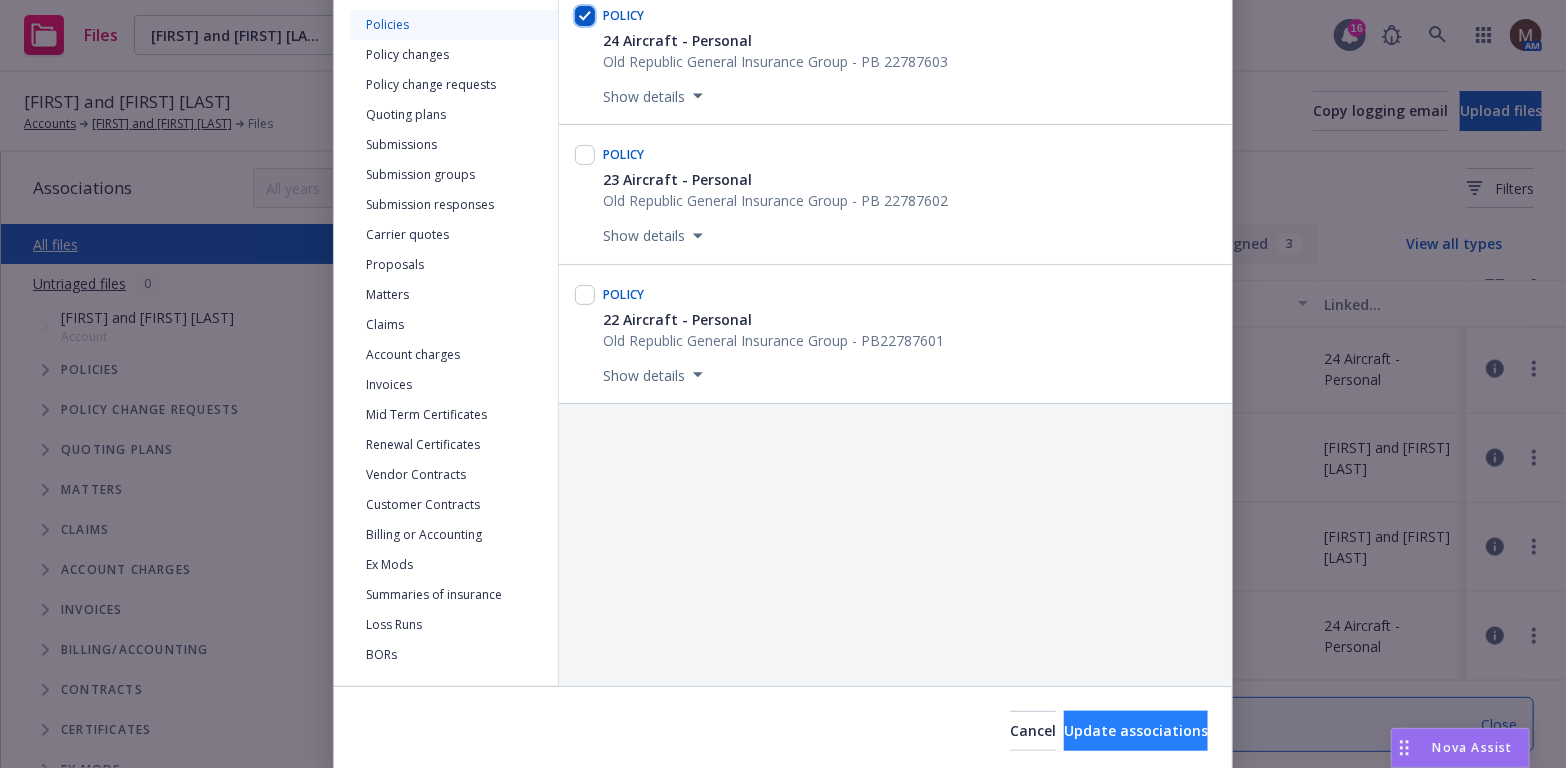 scroll, scrollTop: 300, scrollLeft: 0, axis: vertical 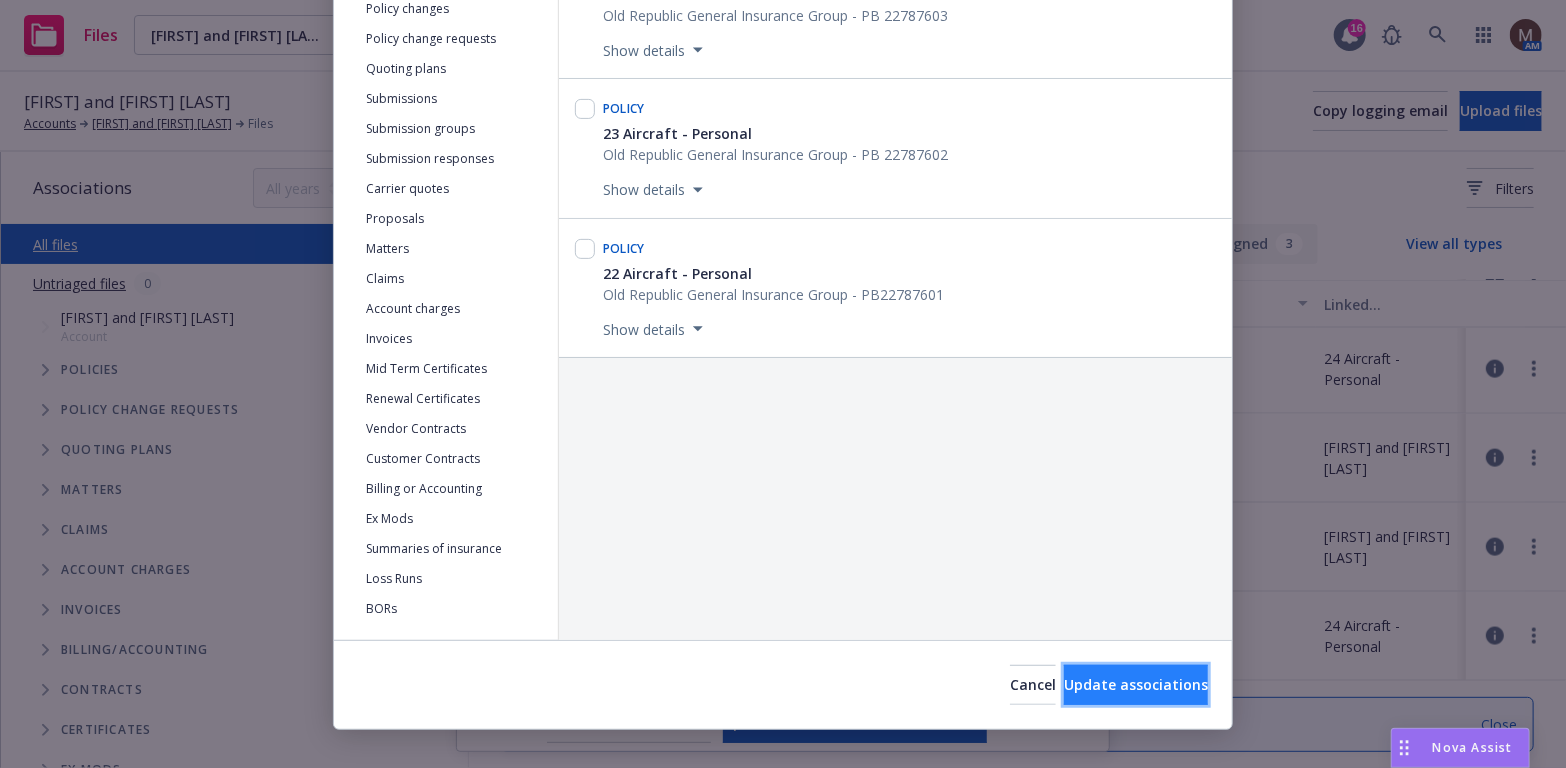 click on "Update associations" at bounding box center (1136, 684) 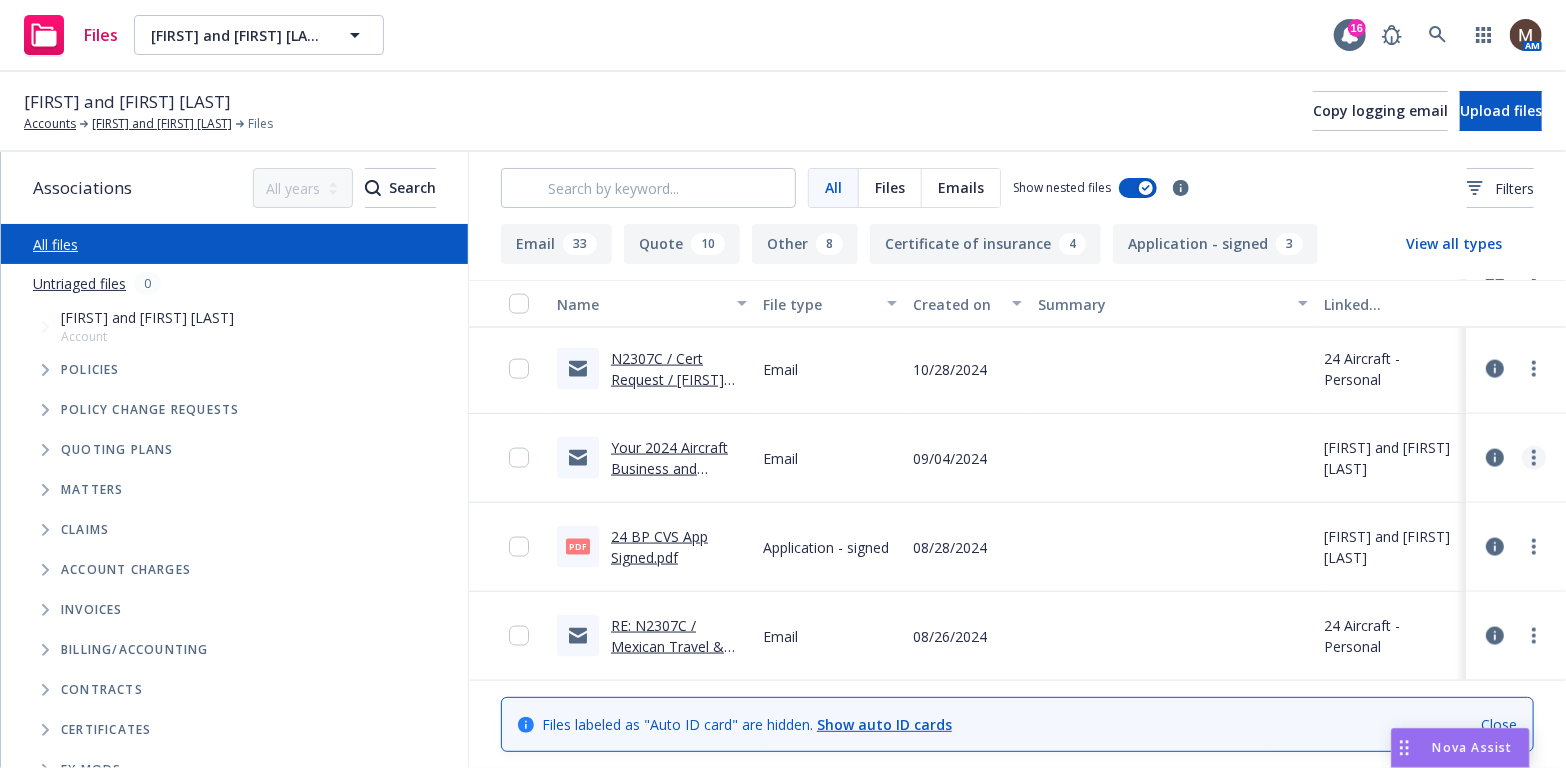 click at bounding box center (1534, 458) 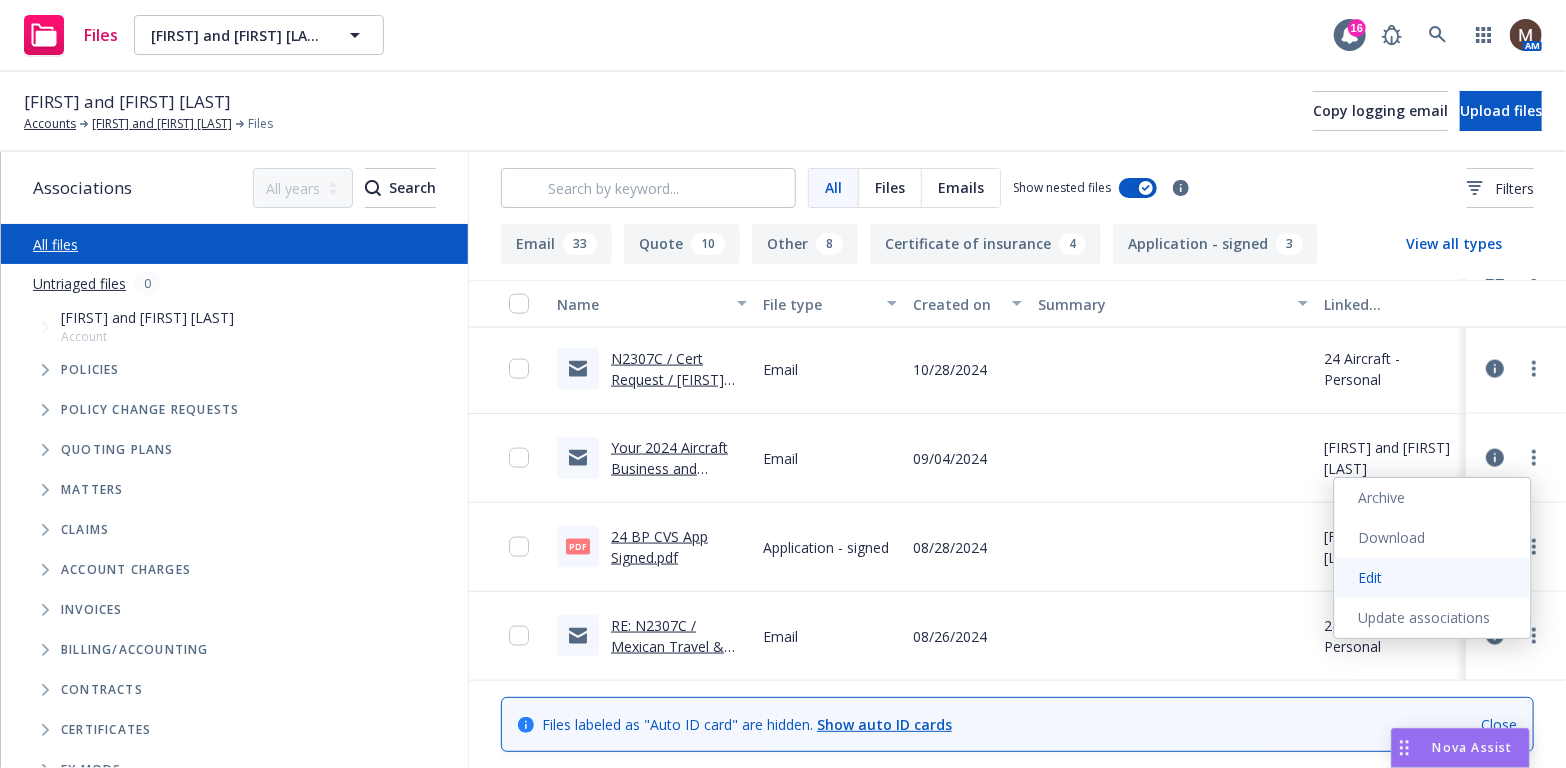 click on "Edit" at bounding box center (1433, 578) 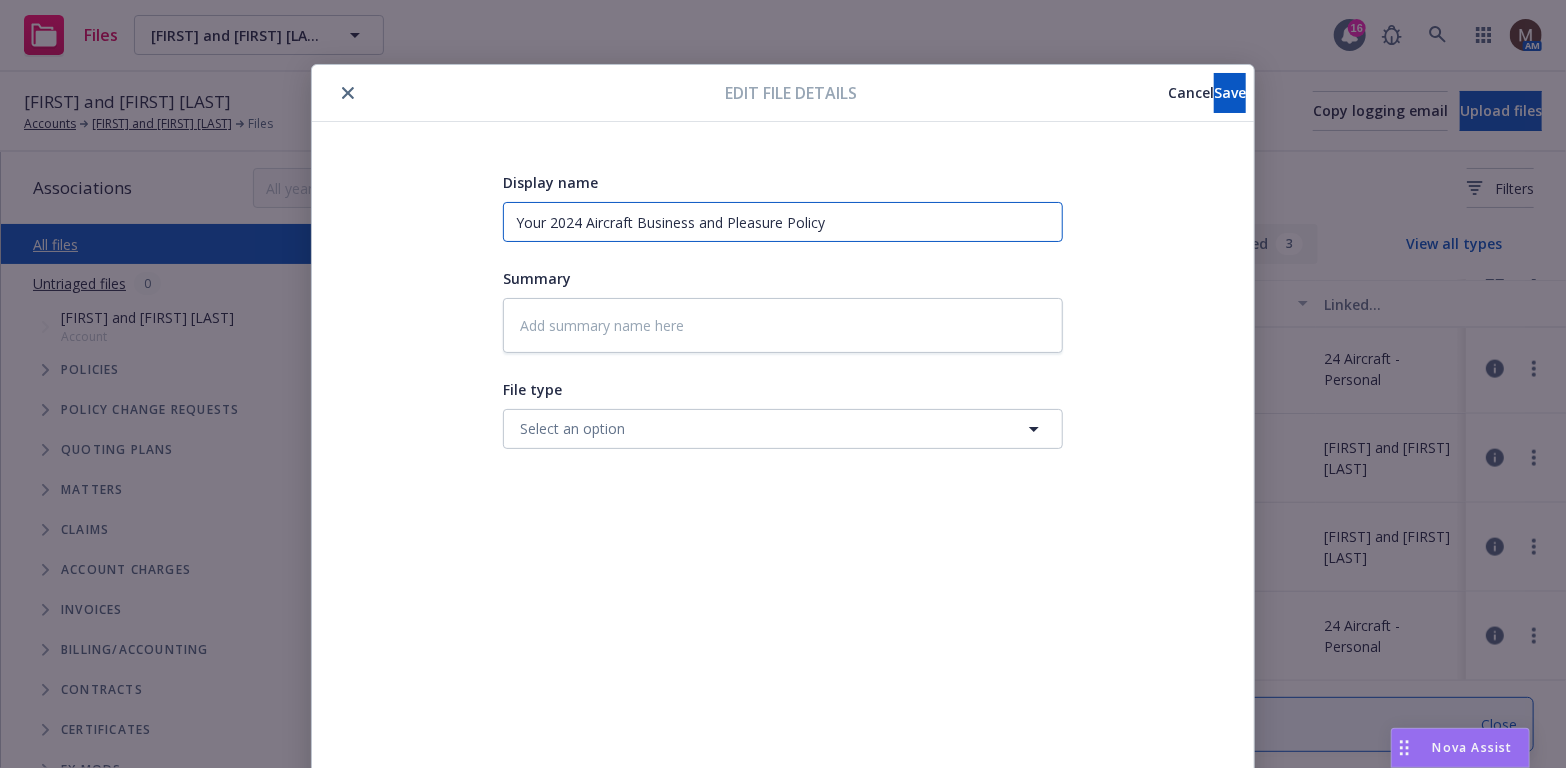 drag, startPoint x: 880, startPoint y: 235, endPoint x: 400, endPoint y: 239, distance: 480.01666 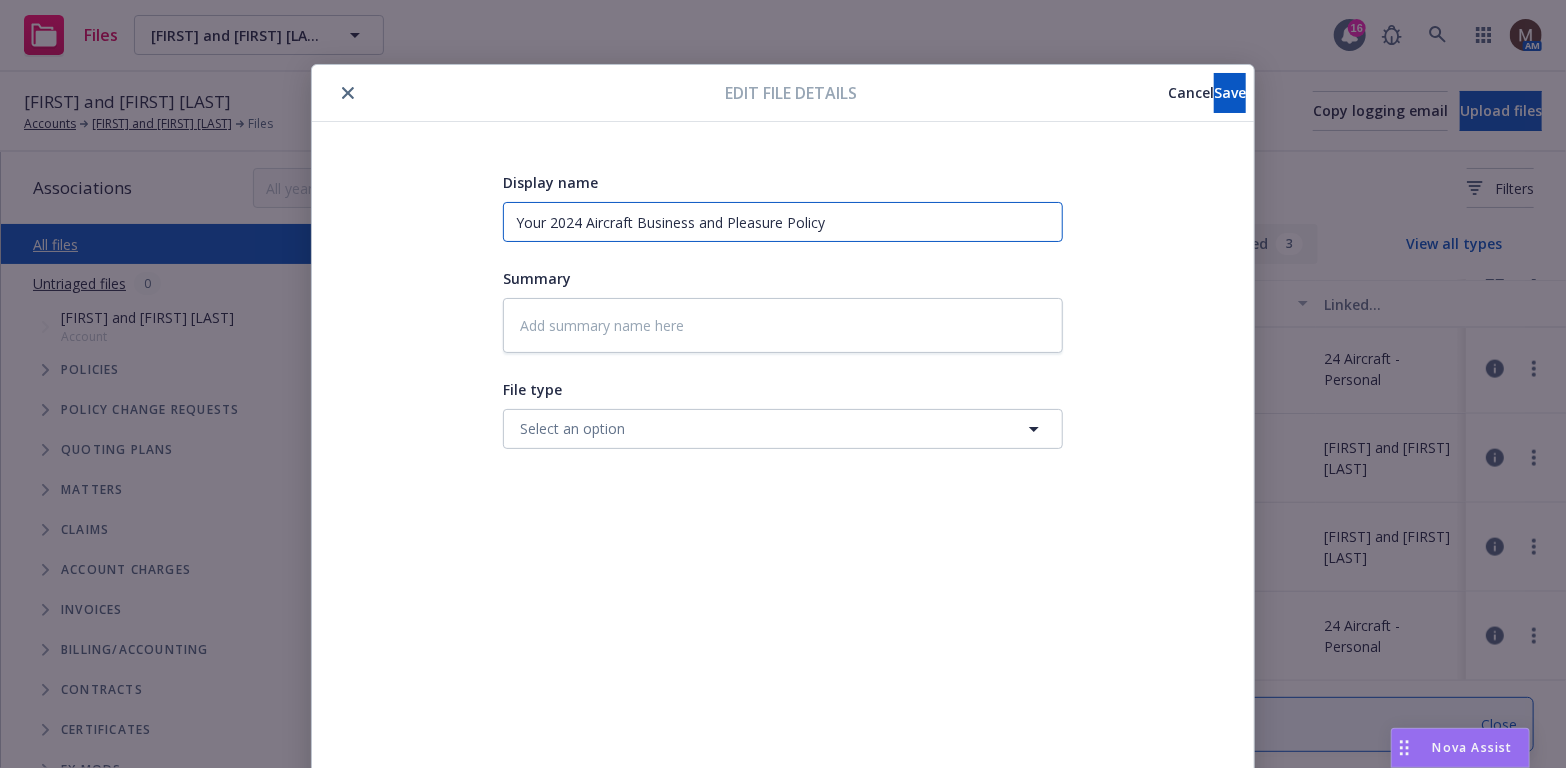 click on "Display name Your 2024 Aircraft Business and Pleasure Policy Summary File type Select an option" at bounding box center [783, 470] 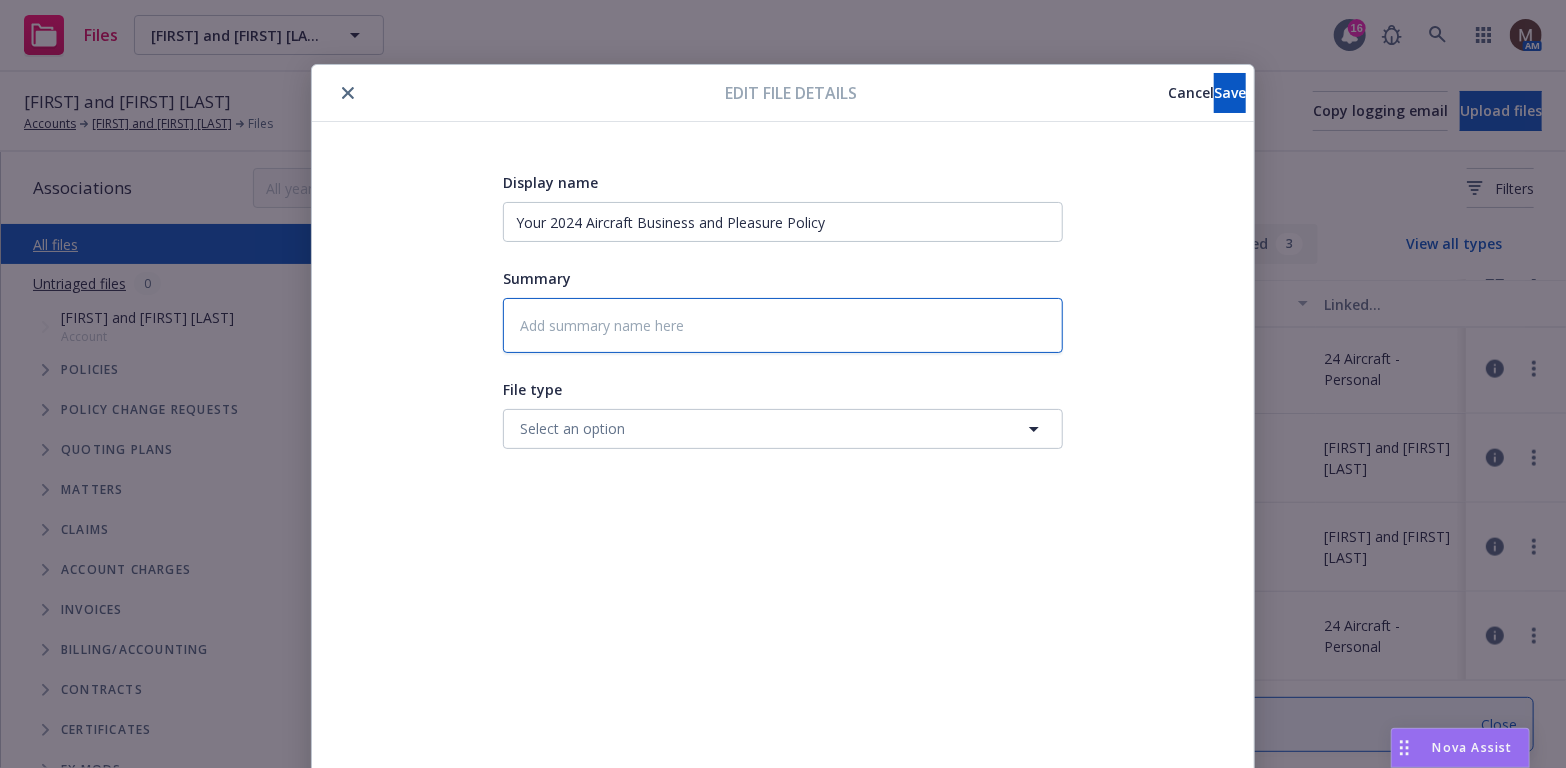 click at bounding box center [783, 325] 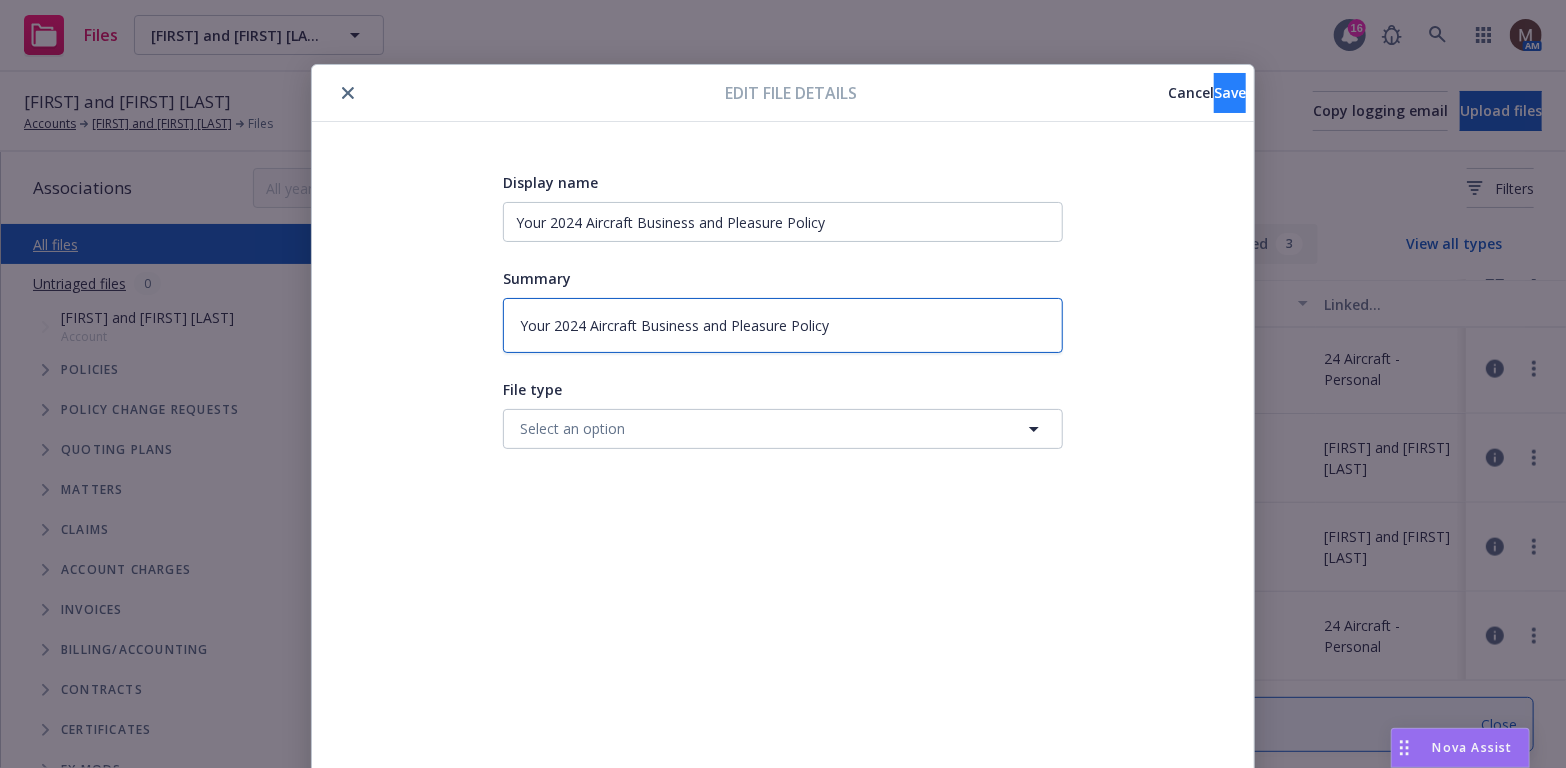 type on "Your 2024 Aircraft Business and Pleasure Policy" 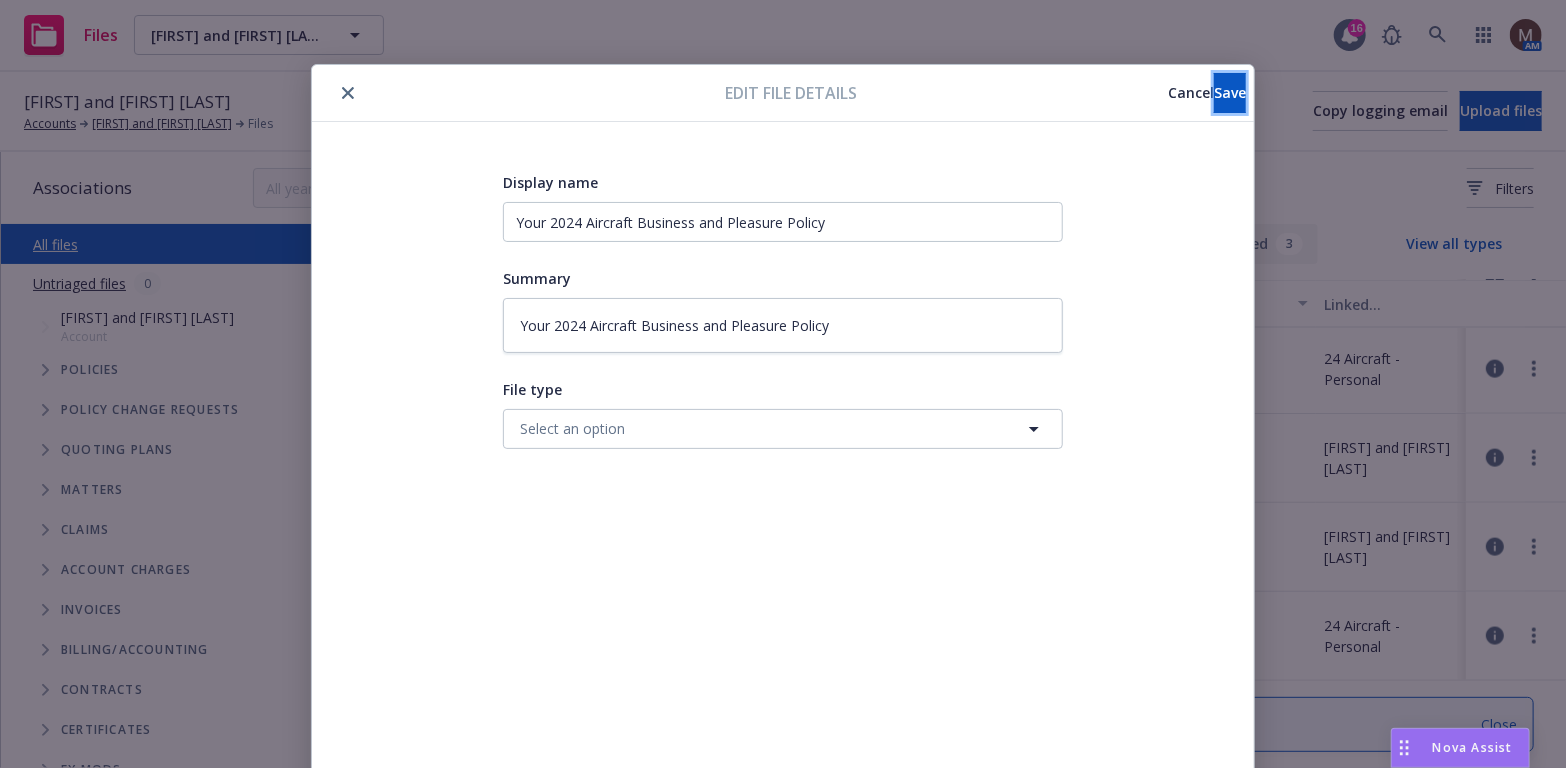 drag, startPoint x: 1213, startPoint y: 96, endPoint x: 905, endPoint y: 131, distance: 309.98227 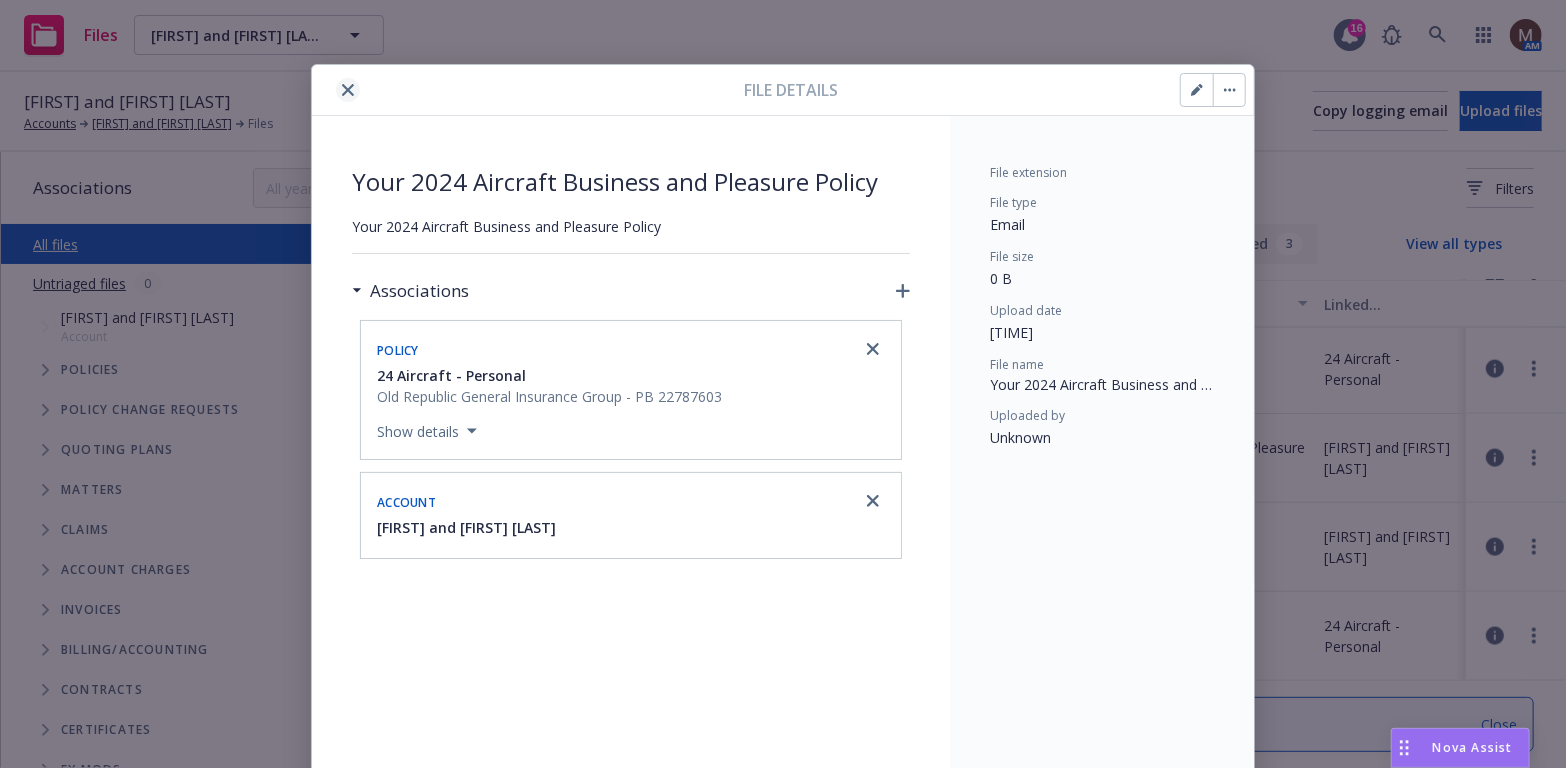 click at bounding box center (348, 90) 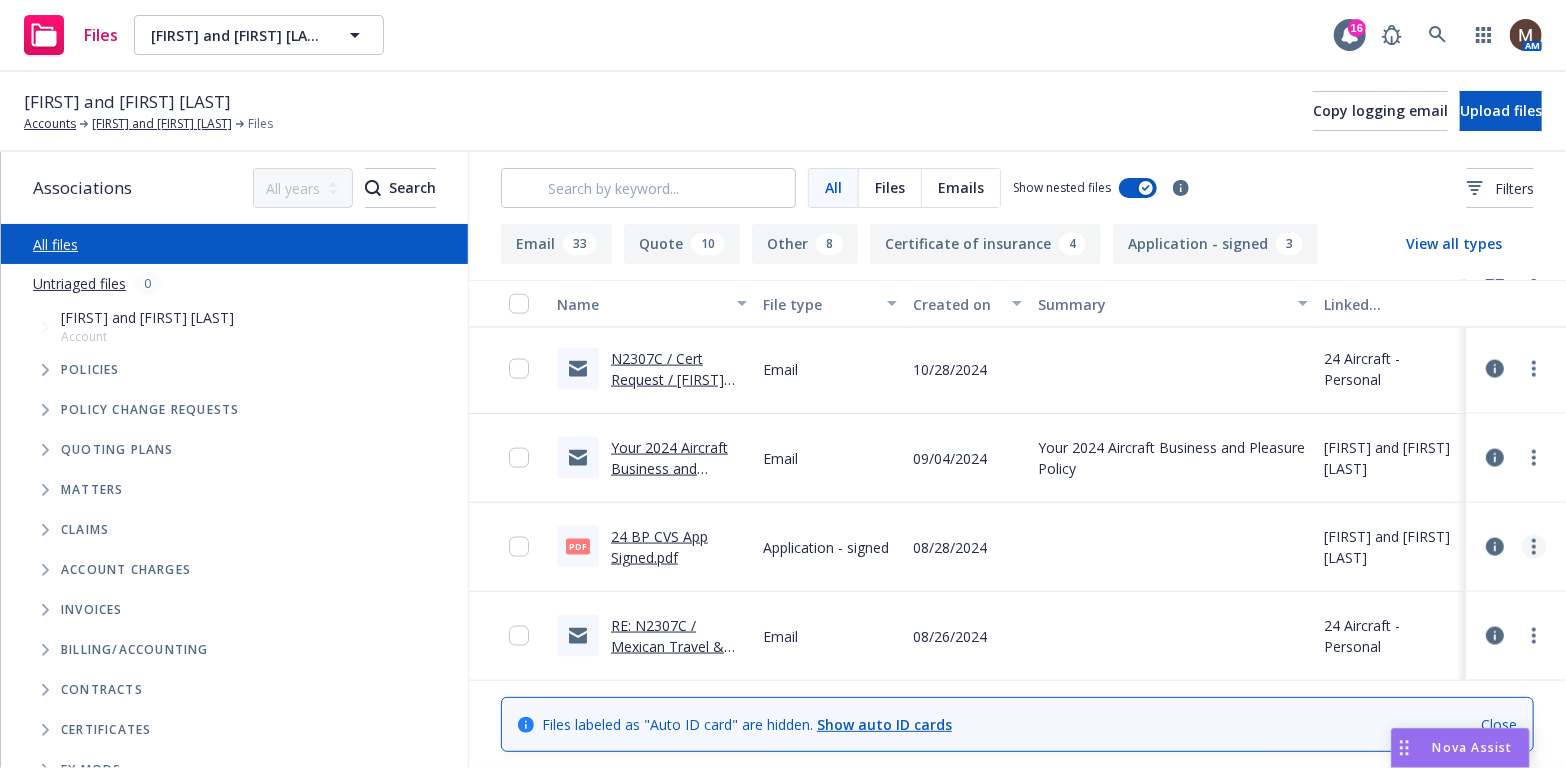 click 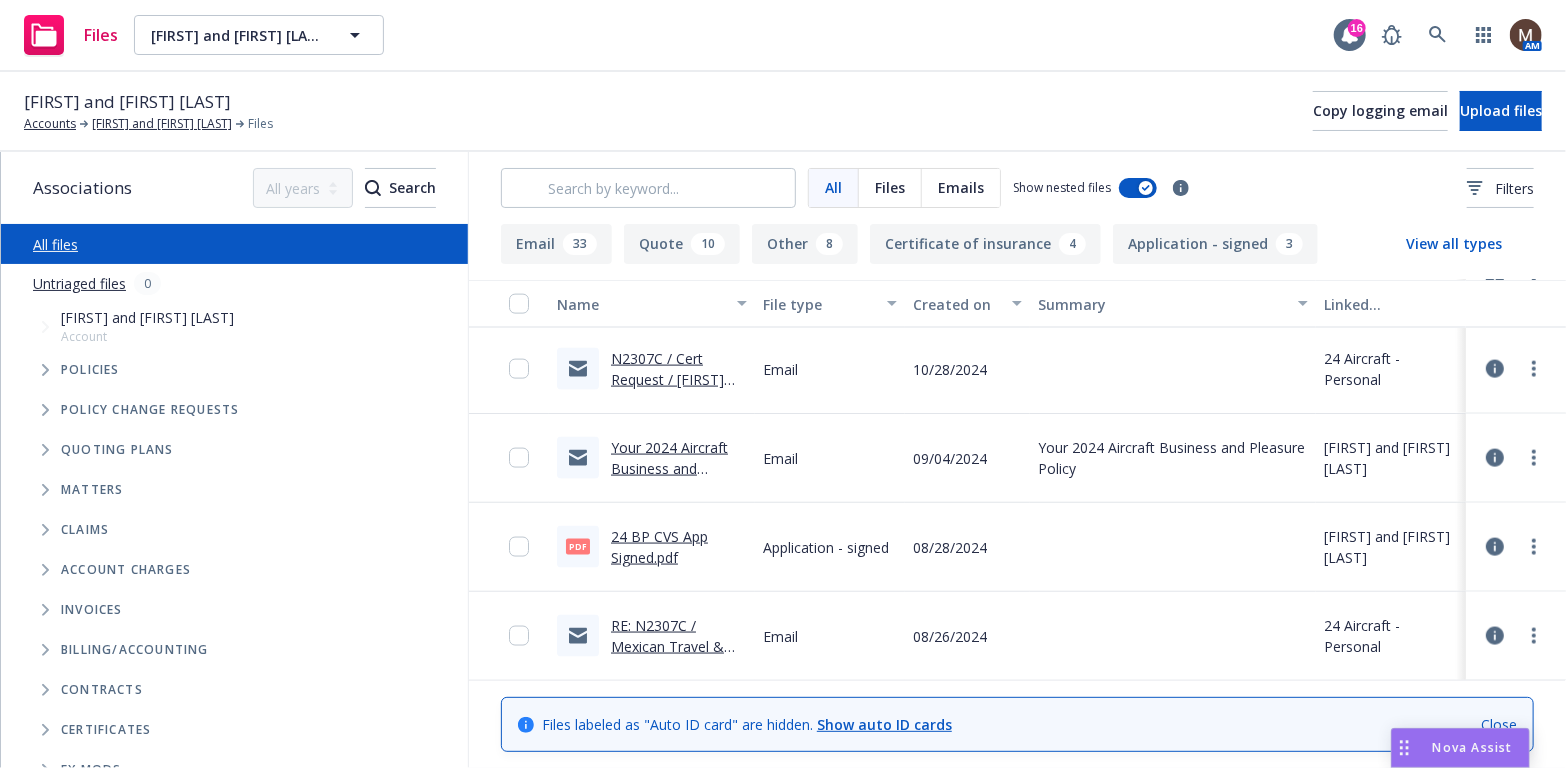 click on "Edit" at bounding box center (1433, 667) 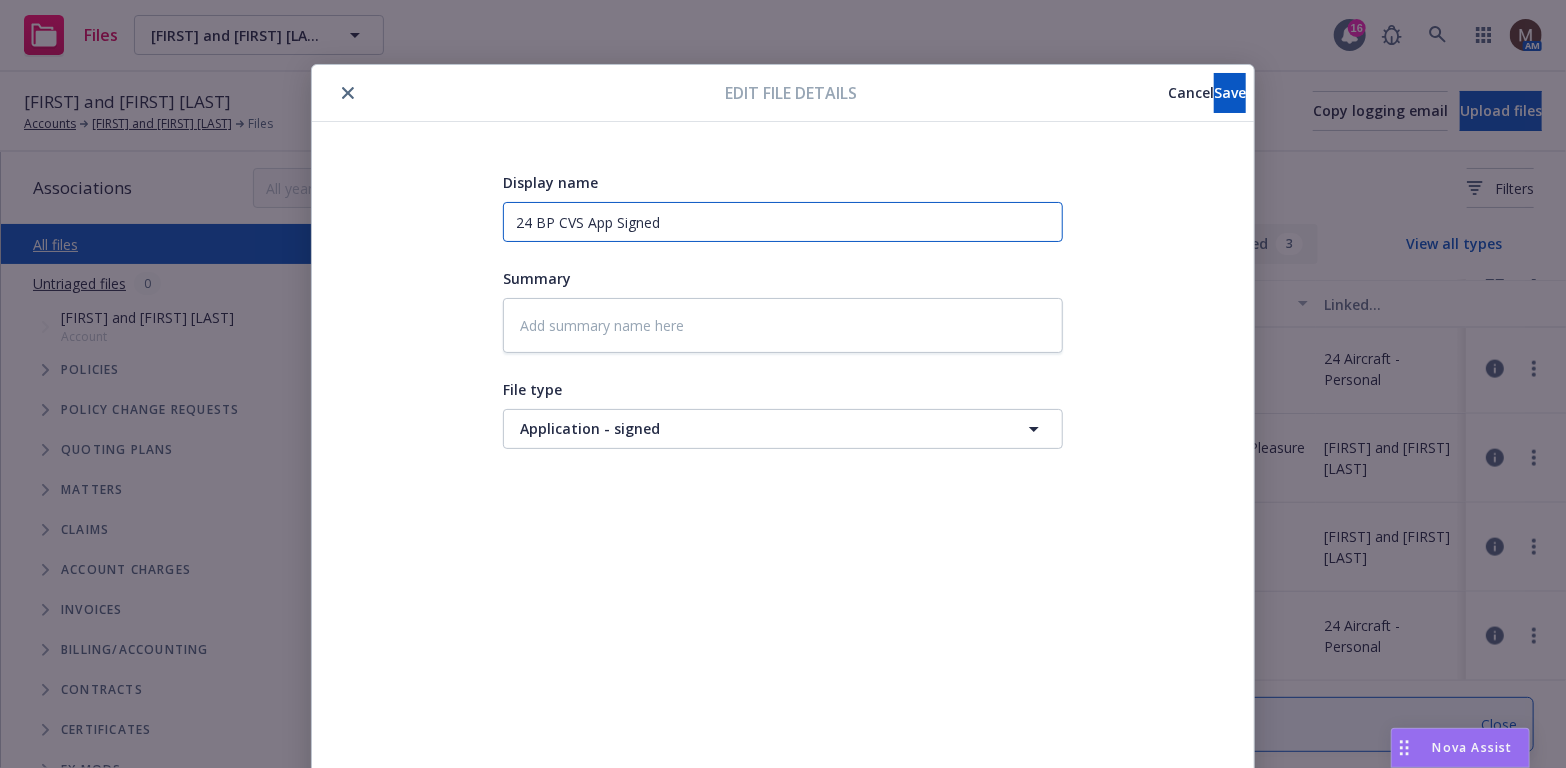 drag, startPoint x: 683, startPoint y: 223, endPoint x: 489, endPoint y: 224, distance: 194.00258 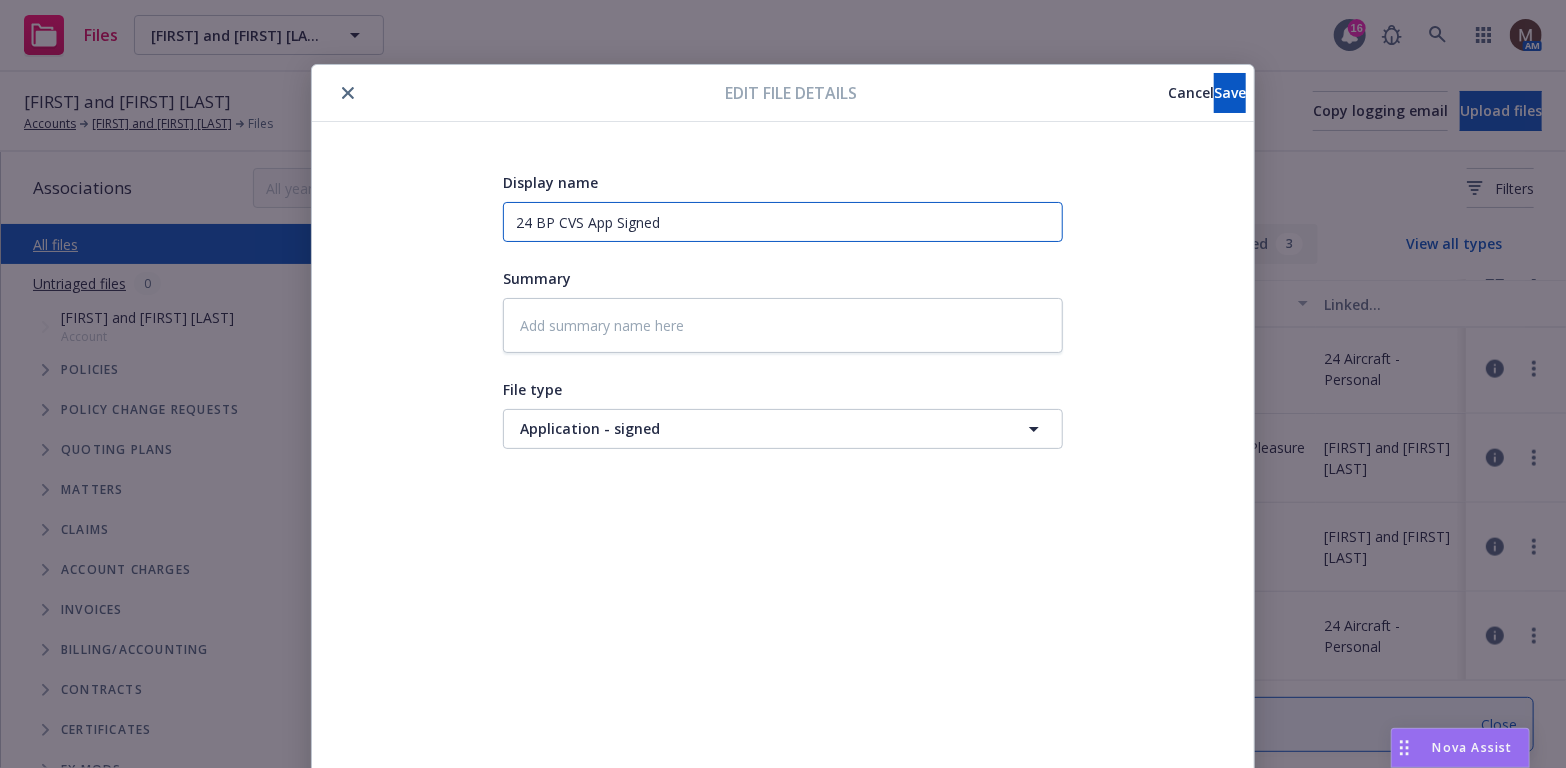 click on "Display name 24 BP CVS App Signed Summary File type Application - signed Application - signed" at bounding box center (783, 470) 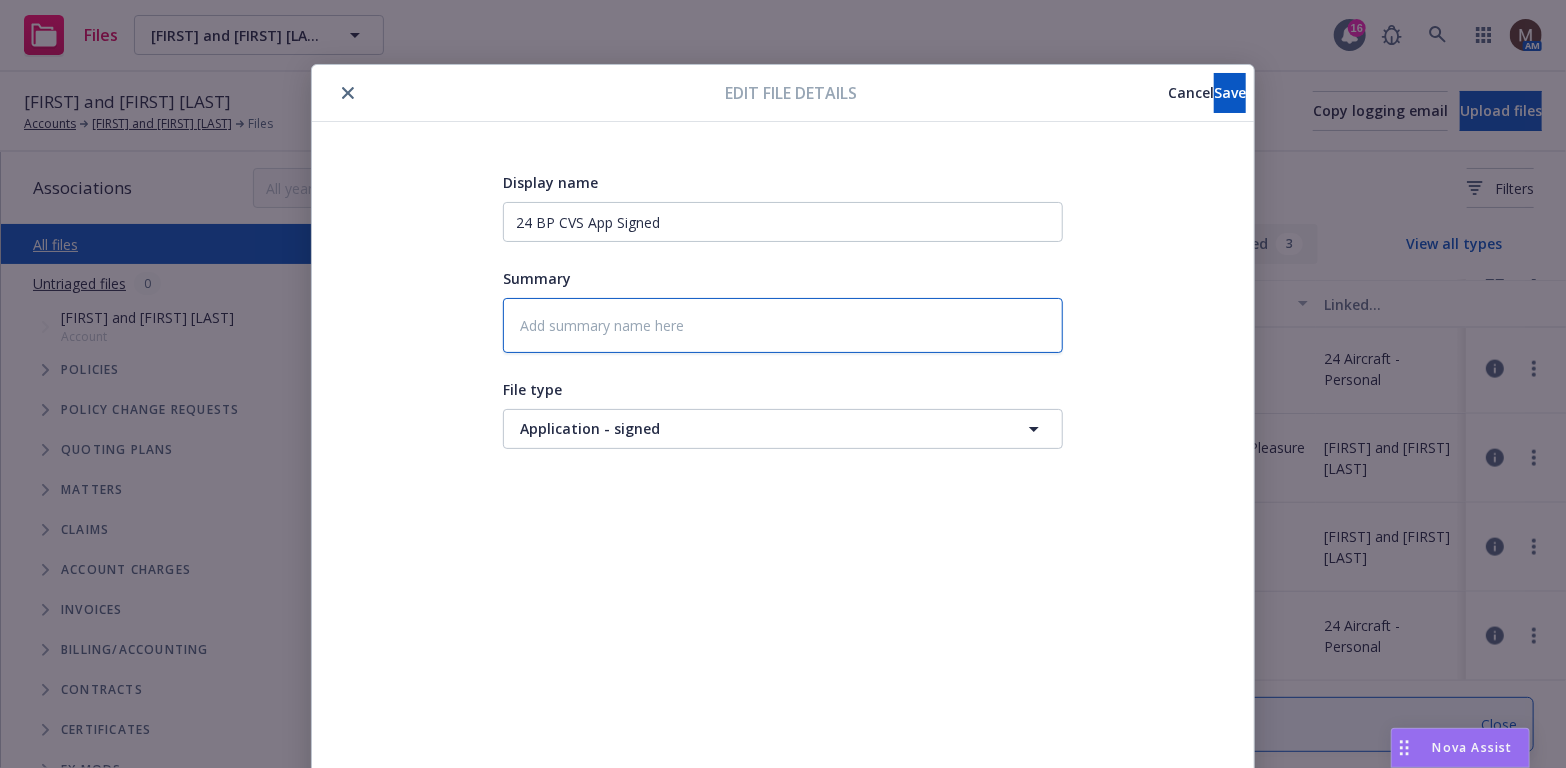 click at bounding box center (783, 325) 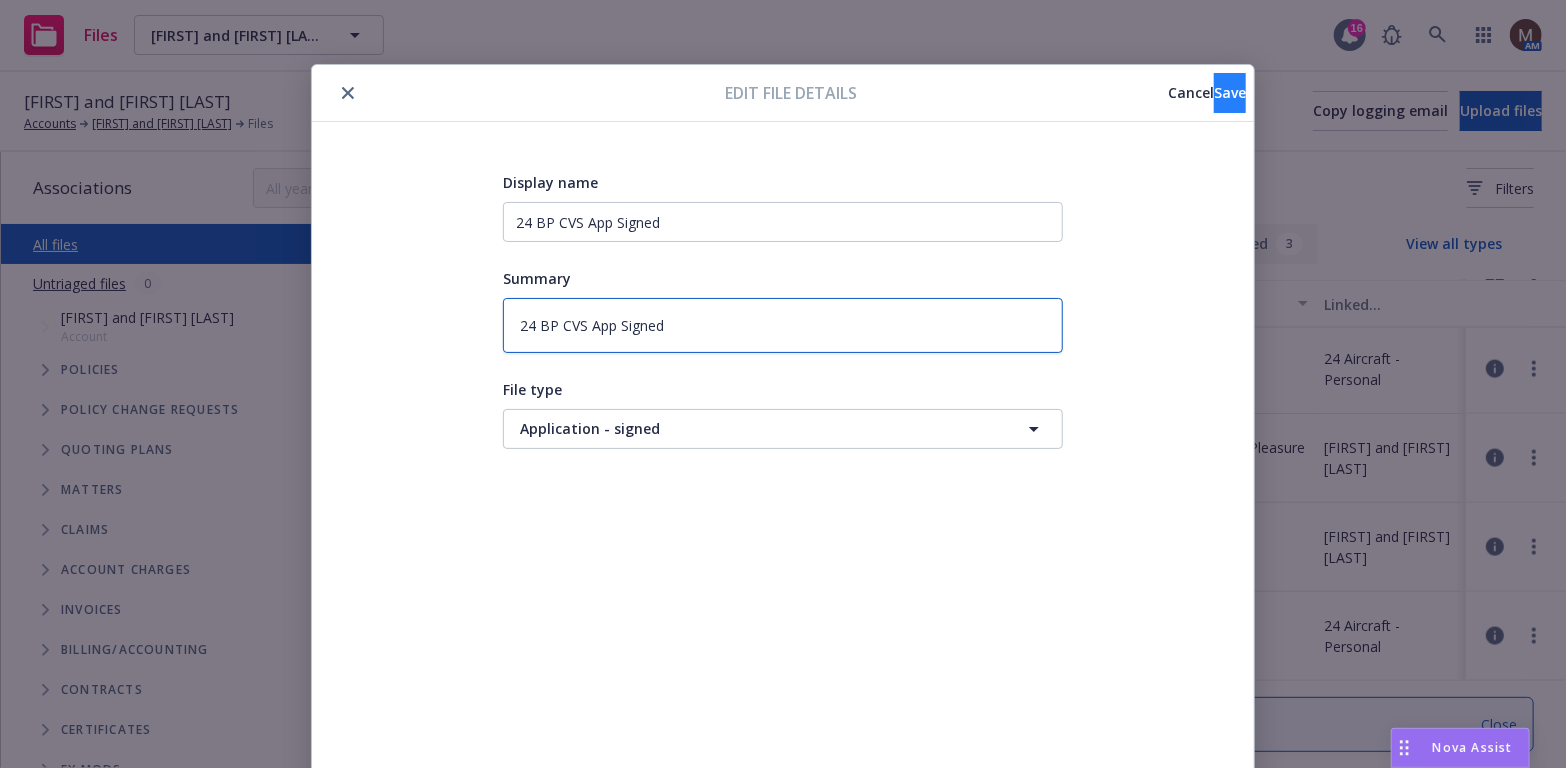 type on "24 BP CVS App Signed" 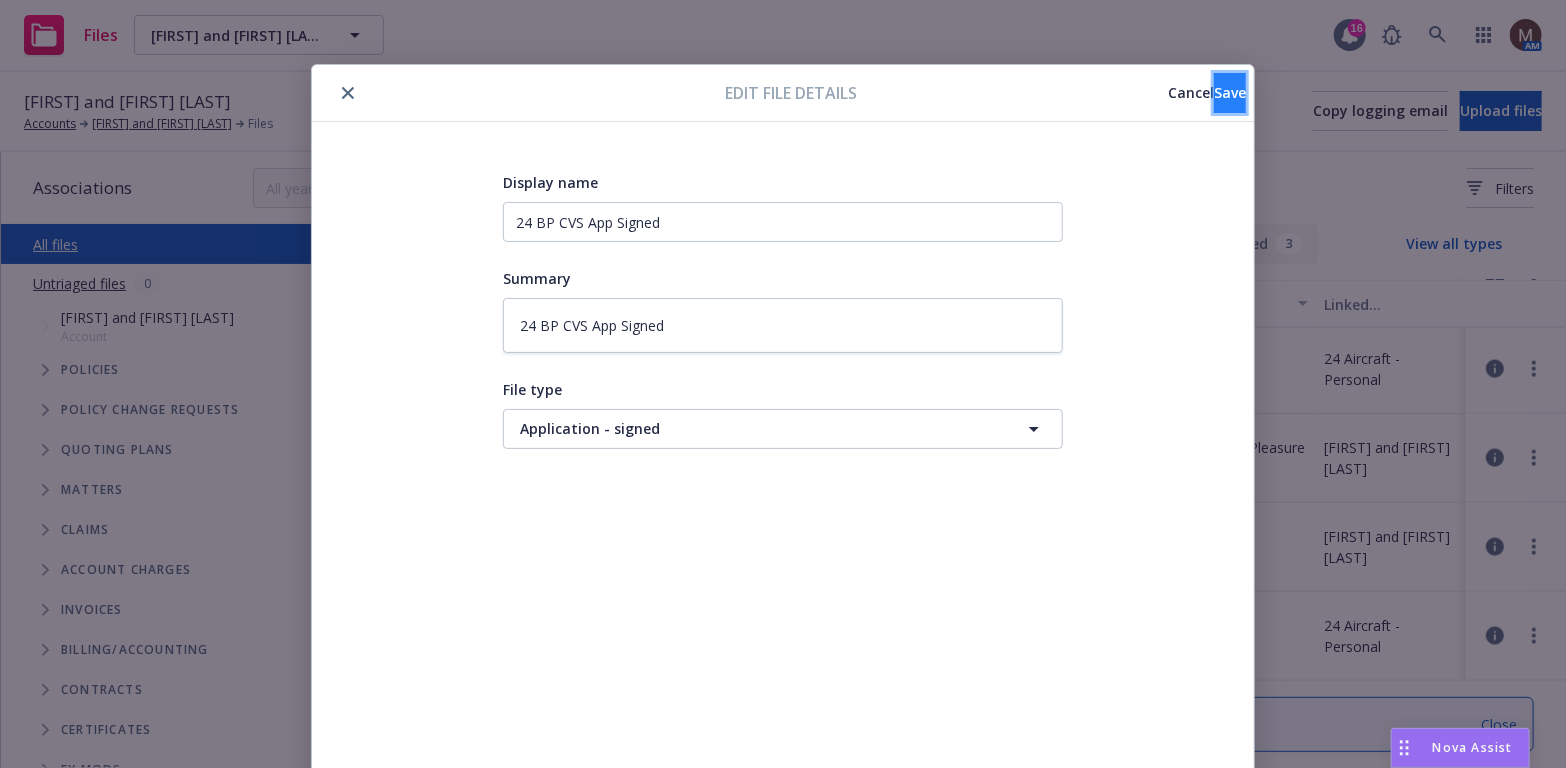 click on "Save" at bounding box center [1230, 93] 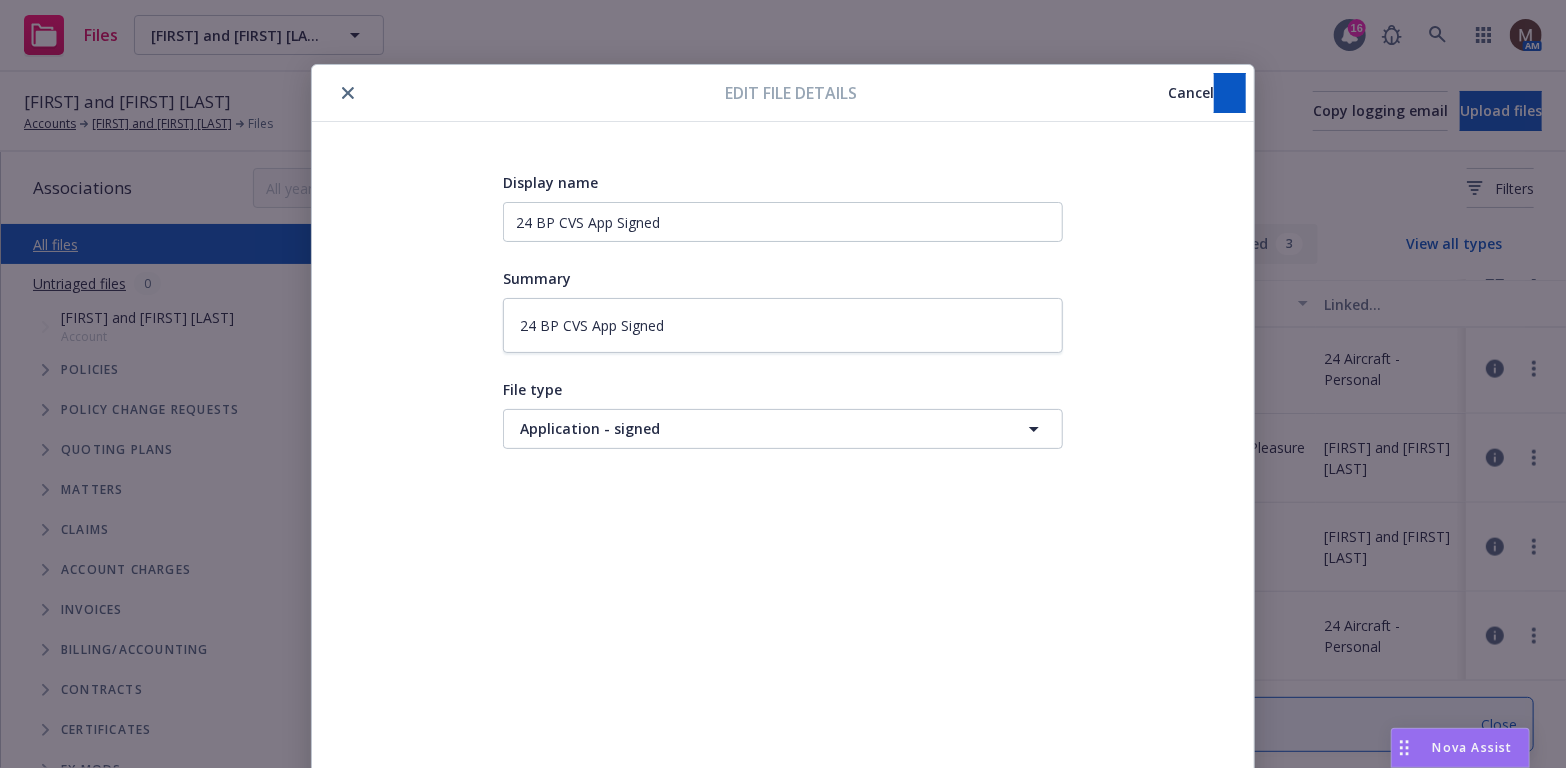 type on "x" 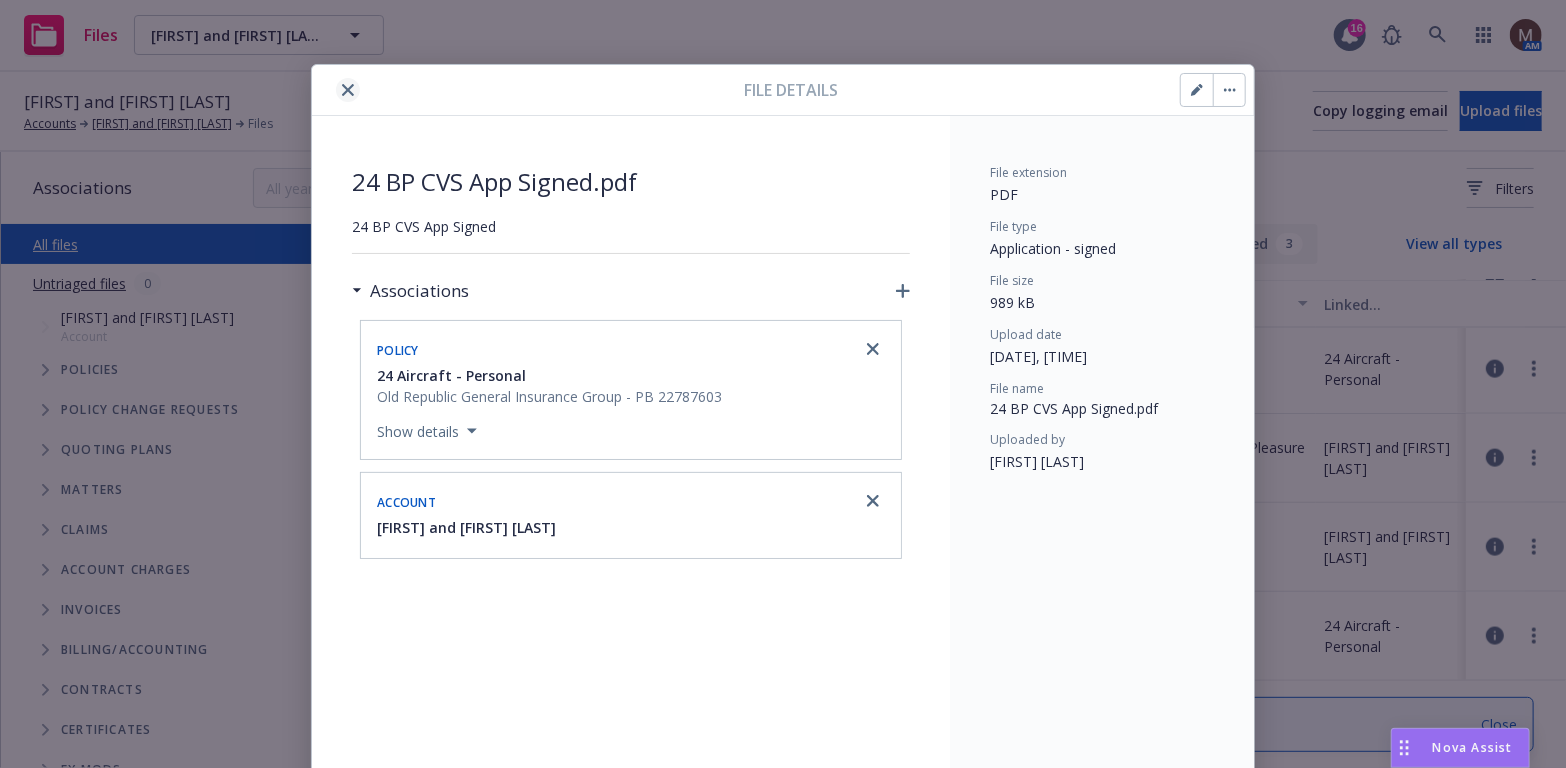 click 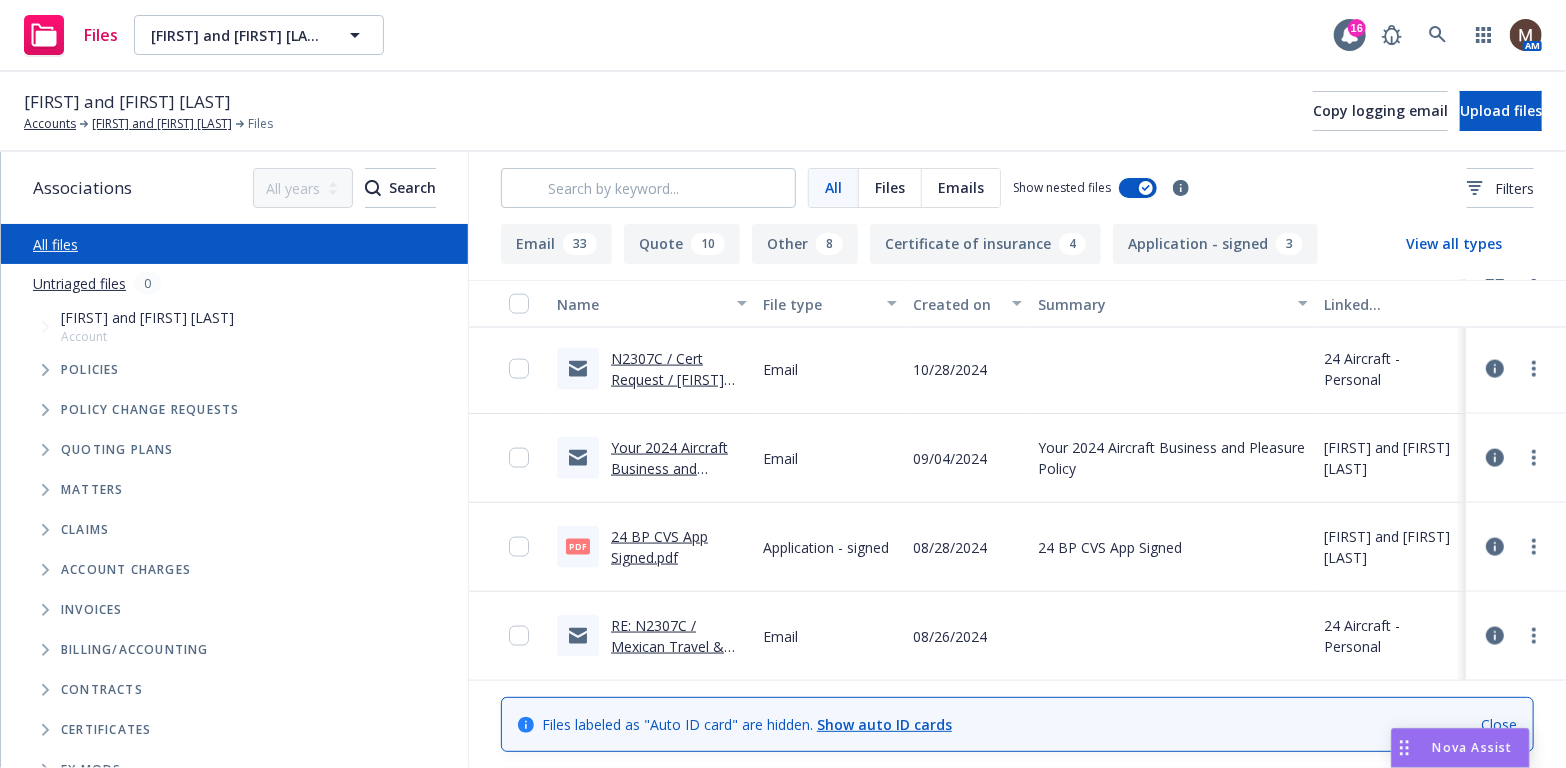 scroll, scrollTop: 1600, scrollLeft: 0, axis: vertical 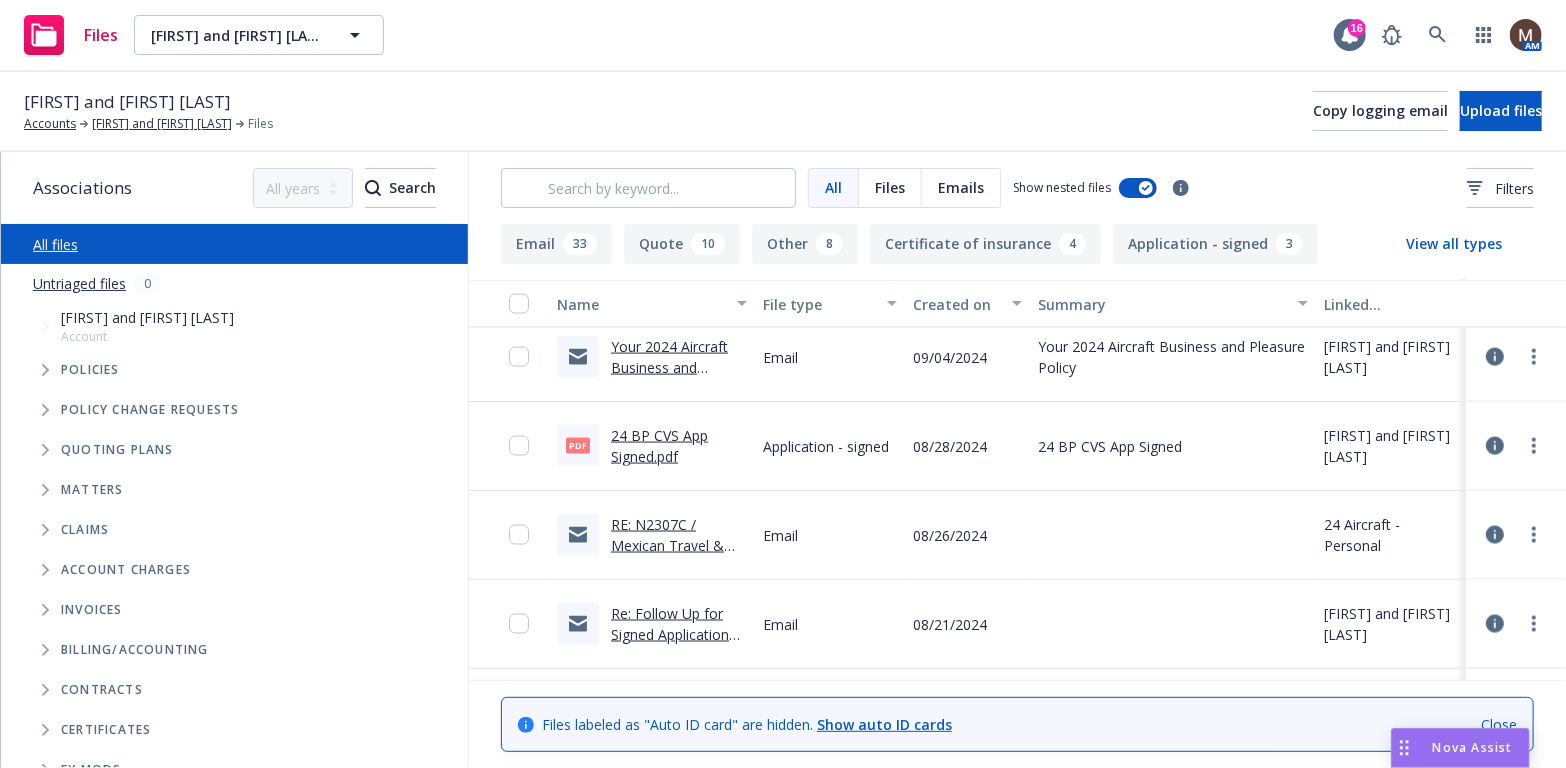 click on "RE: N2307C / Mexican Travel & Open Pilot Warranty / [FIRST] and [FIRST] [LAST] / [DATE]" at bounding box center [678, 566] 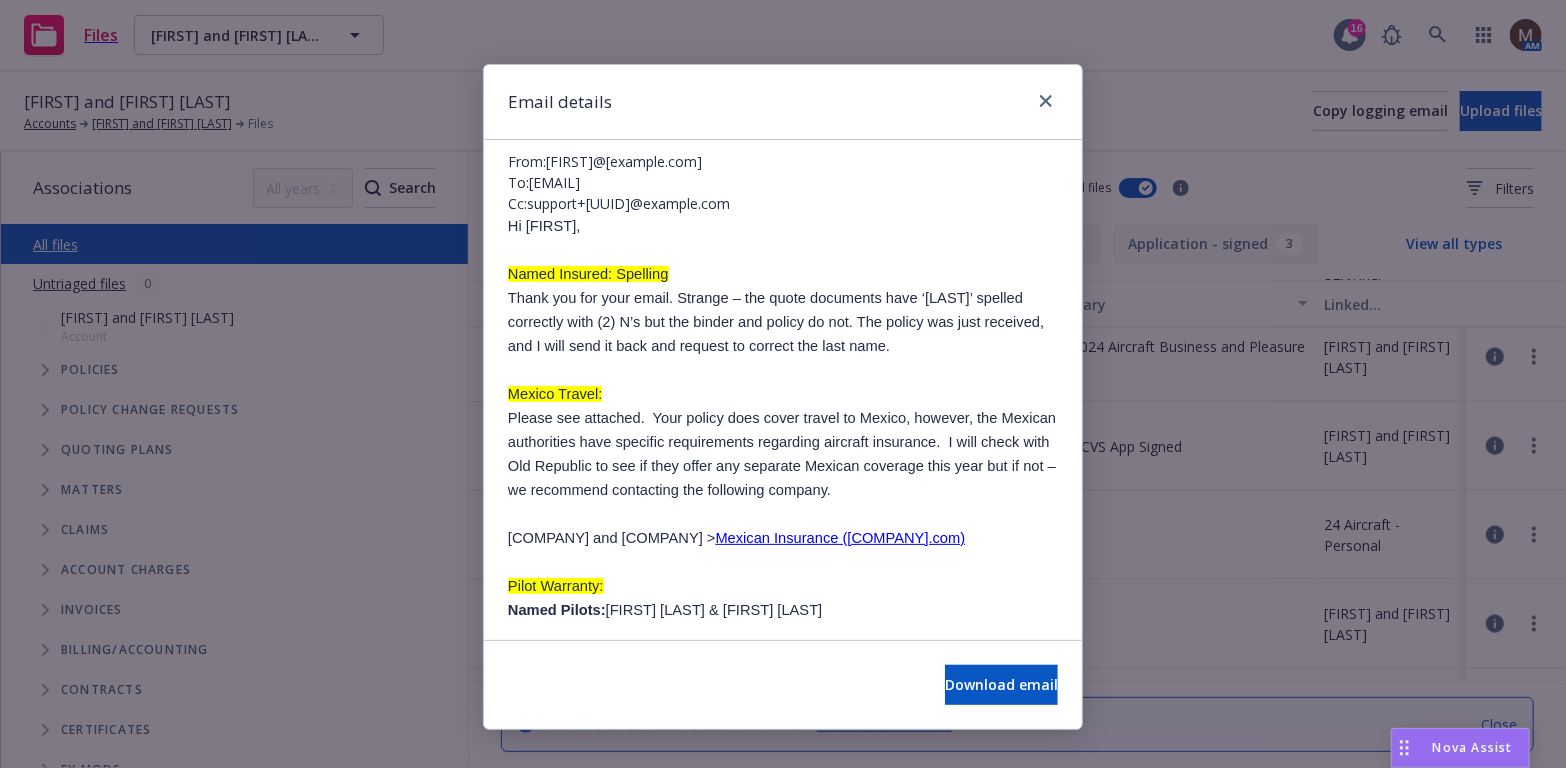 scroll, scrollTop: 200, scrollLeft: 0, axis: vertical 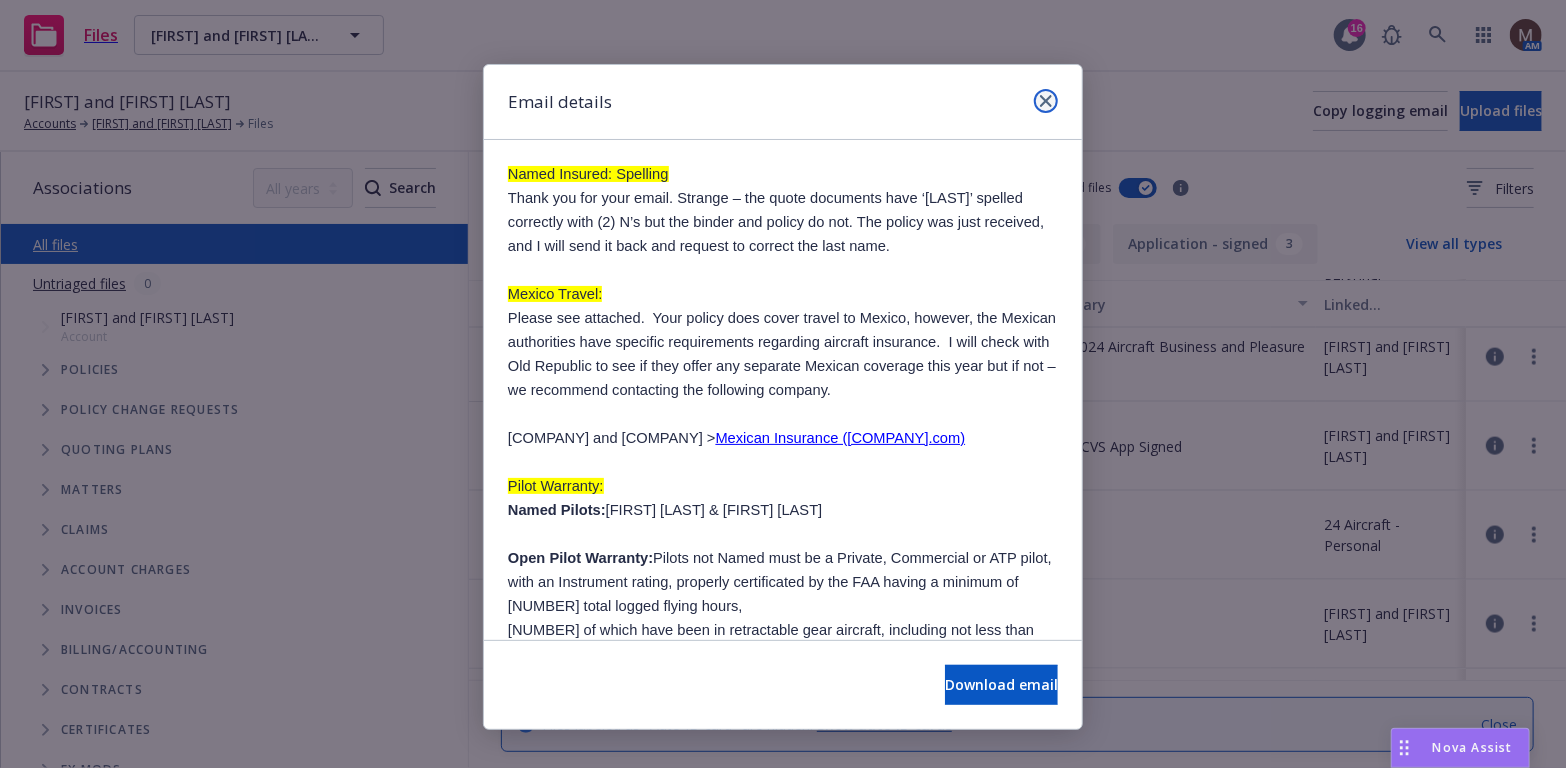 click 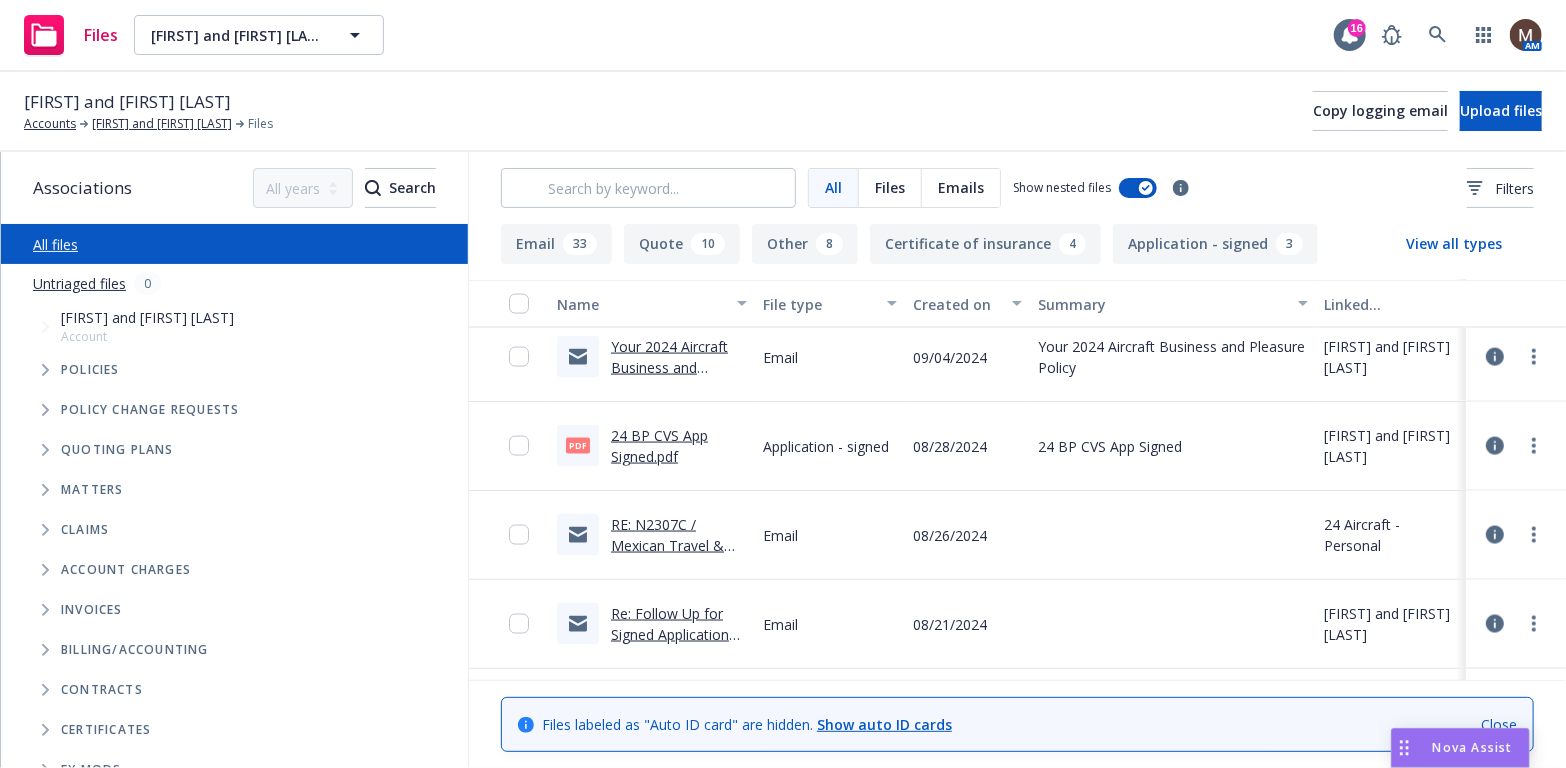 click on "24 BP CVS App Signed.pdf" at bounding box center (659, 446) 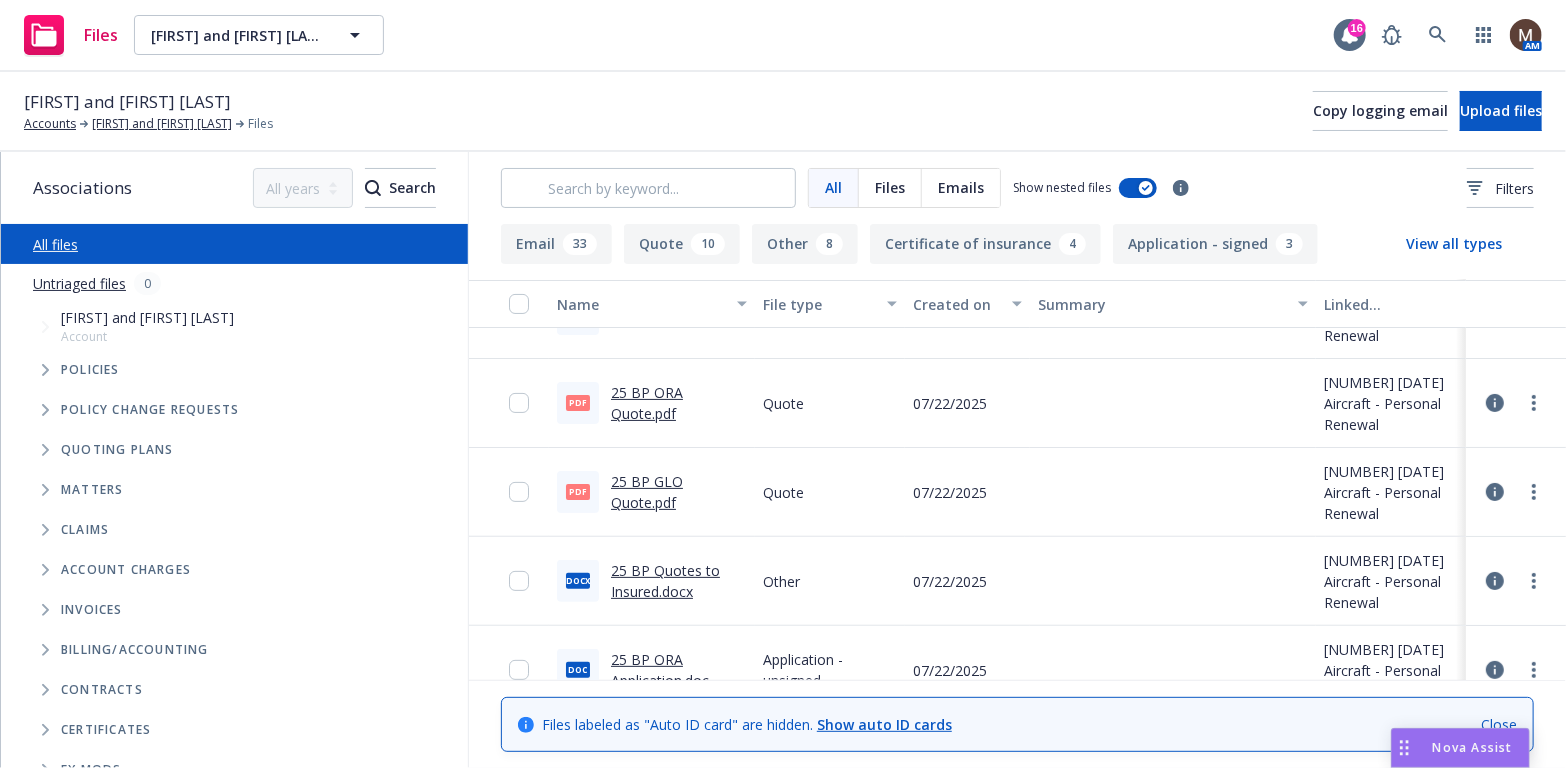 scroll, scrollTop: 200, scrollLeft: 0, axis: vertical 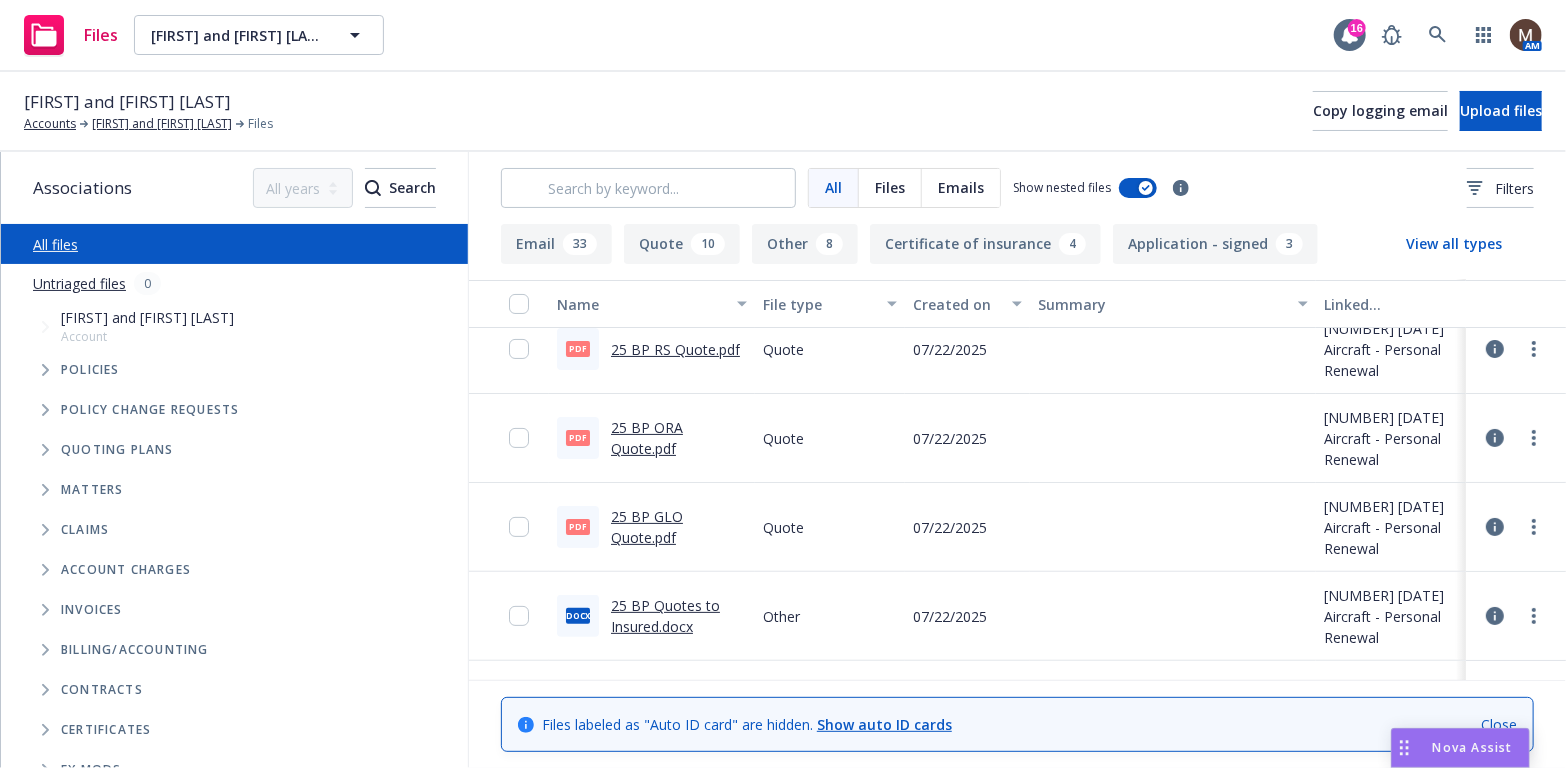 click on "25 BP ORA Quote.pdf" at bounding box center (647, 438) 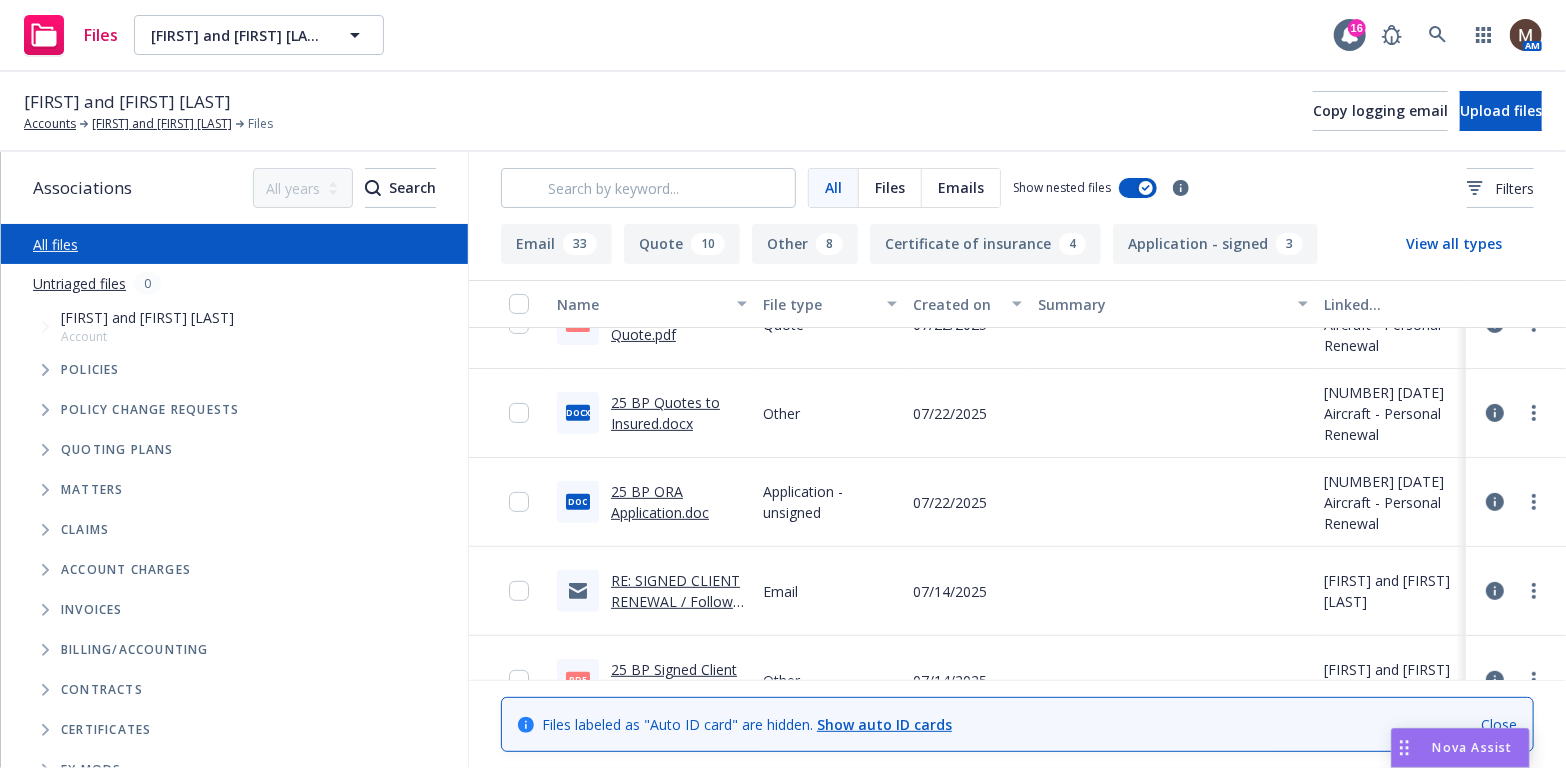 scroll, scrollTop: 500, scrollLeft: 0, axis: vertical 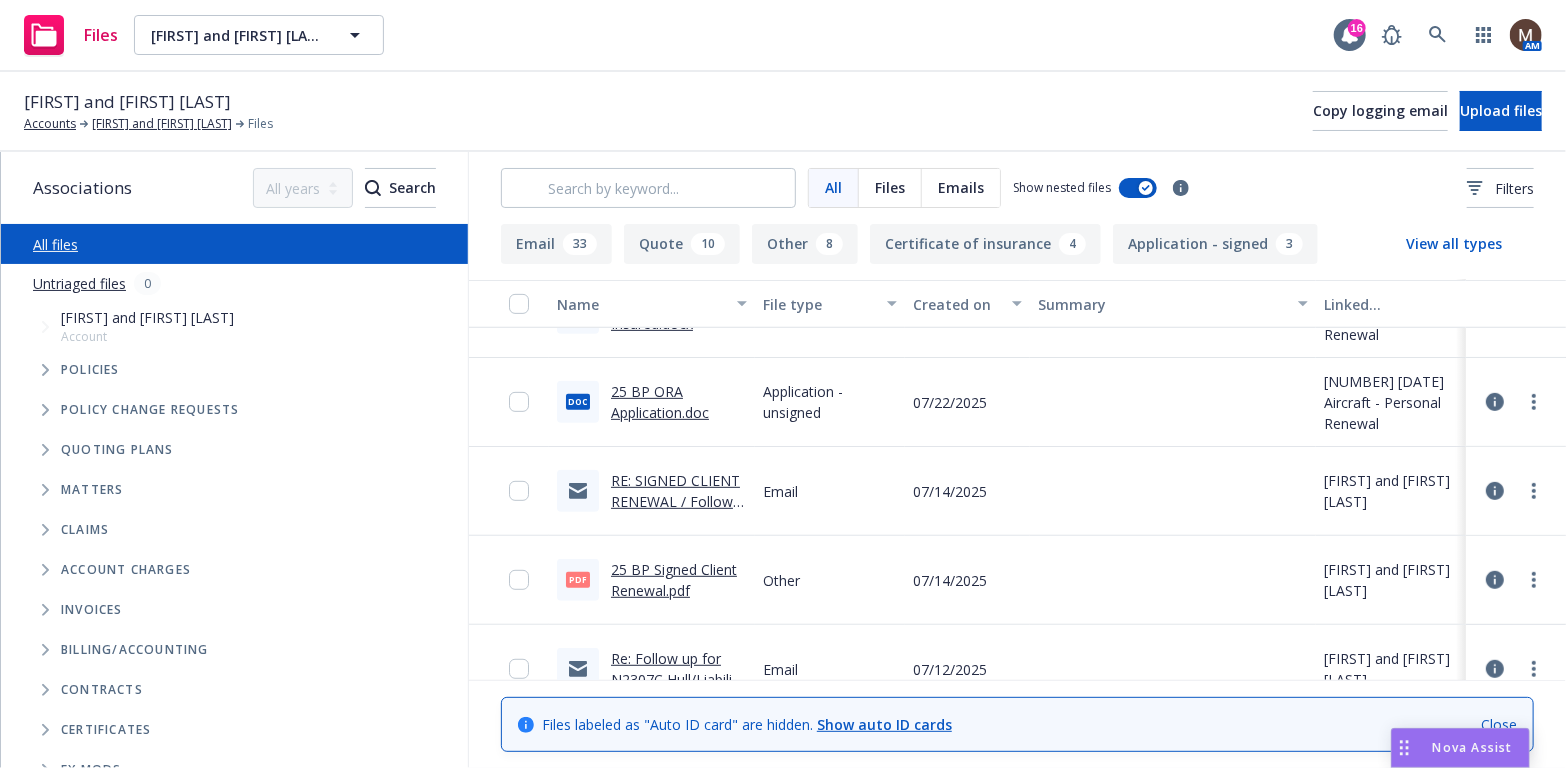click on "25 BP Signed Client Renewal.pdf" at bounding box center (674, 580) 